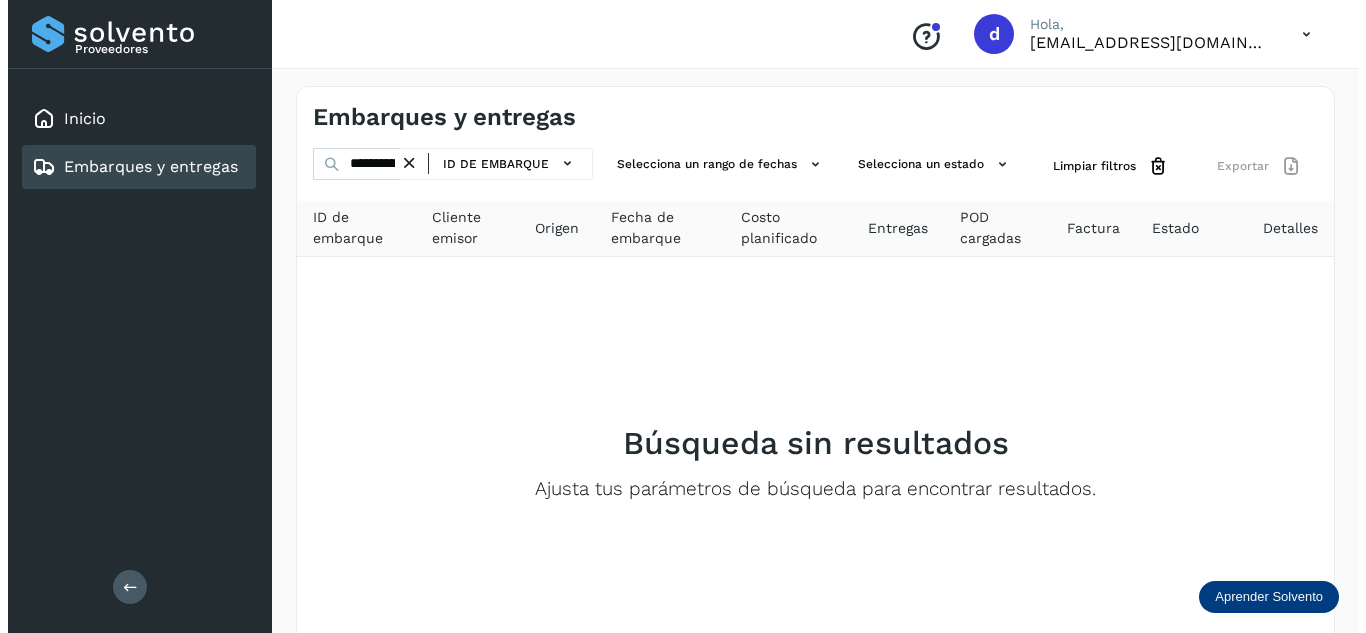 scroll, scrollTop: 0, scrollLeft: 0, axis: both 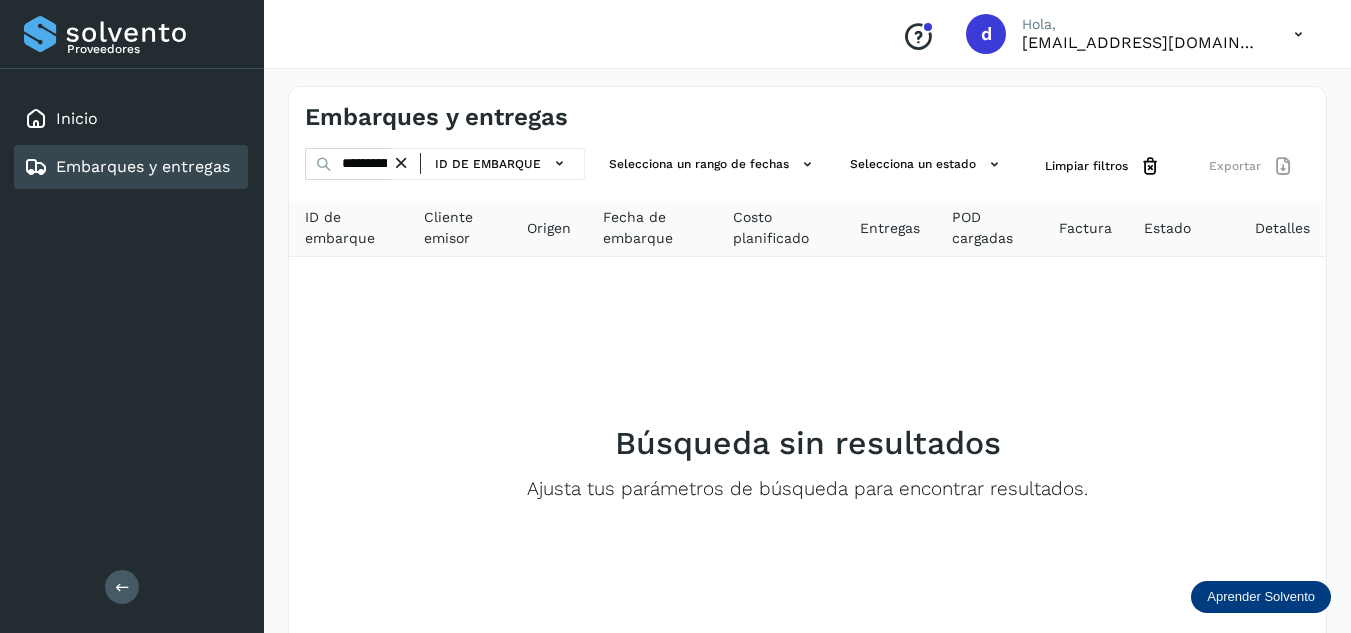click at bounding box center [401, 163] 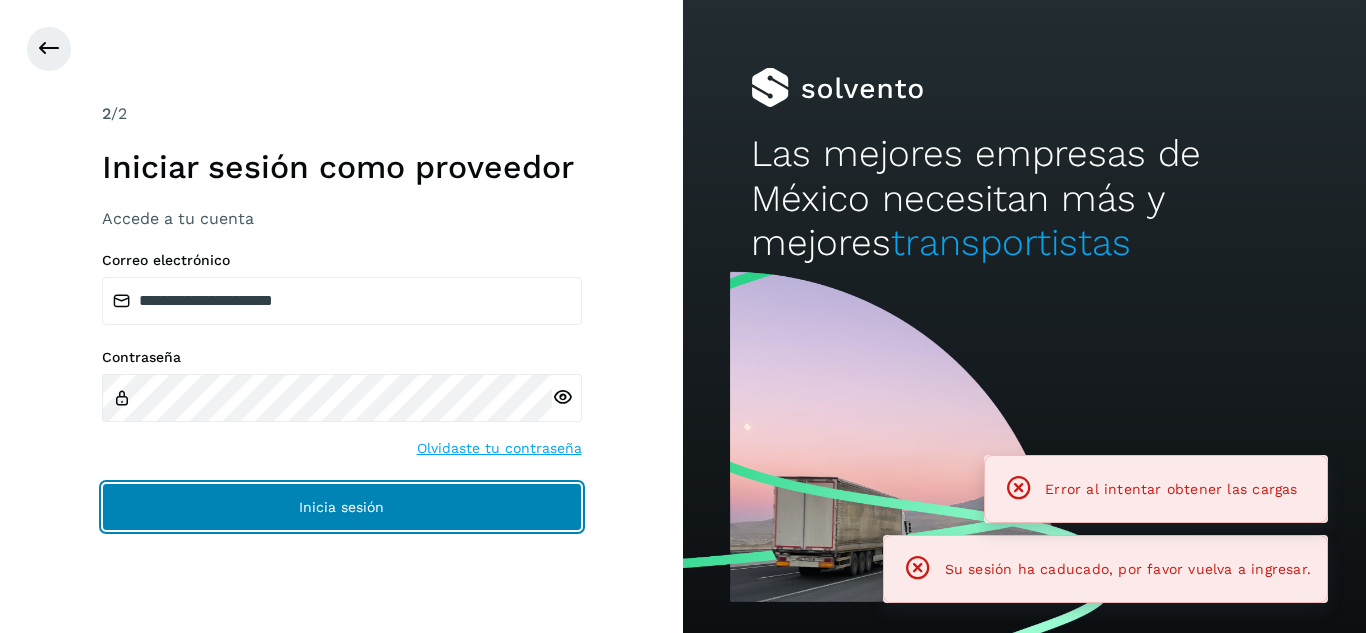 click on "Inicia sesión" at bounding box center [342, 507] 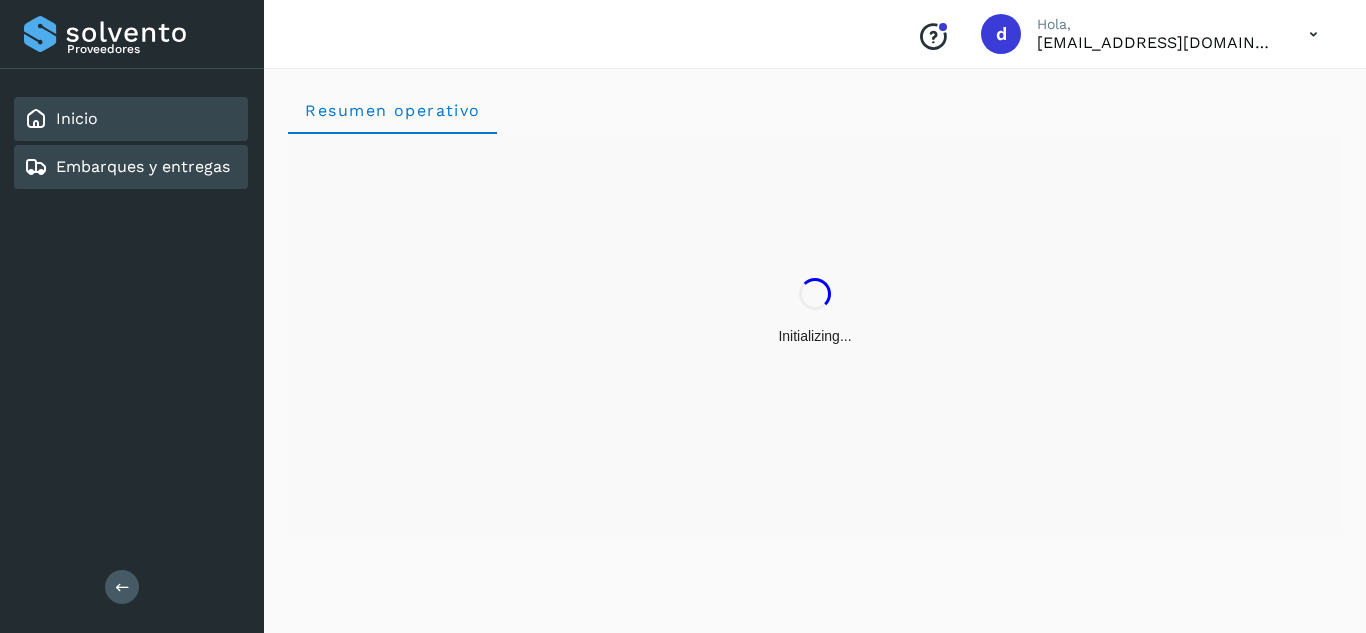 click on "Embarques y entregas" at bounding box center [143, 166] 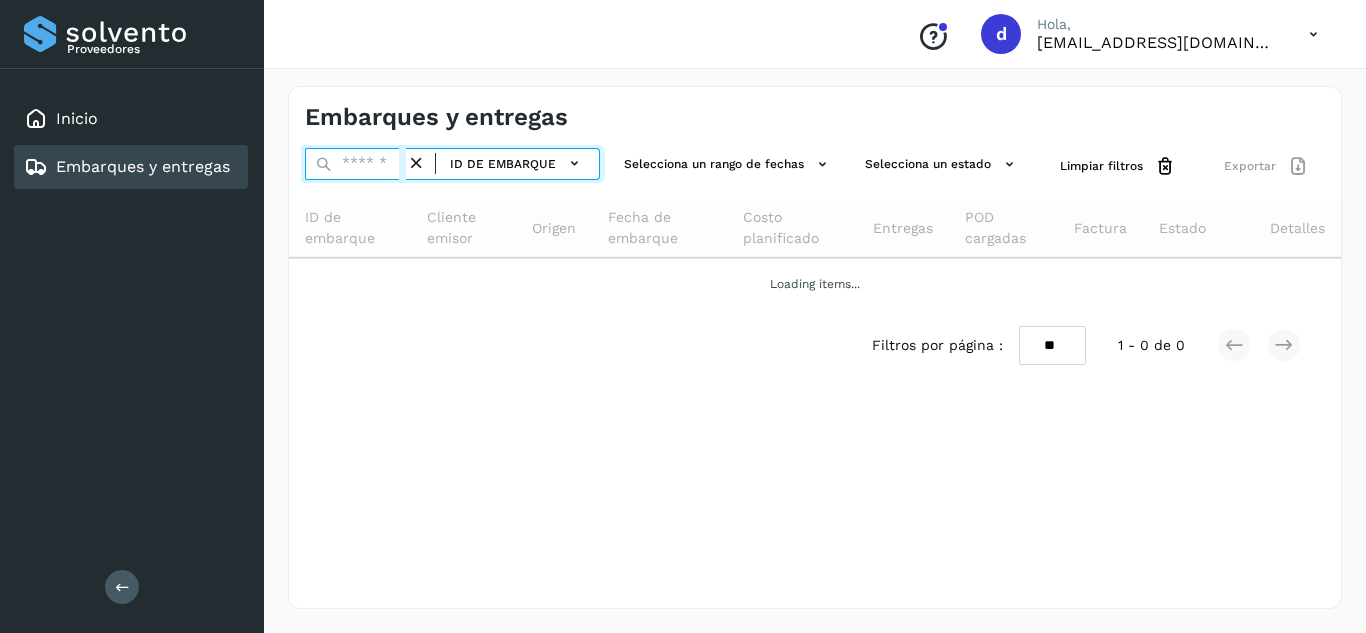 click at bounding box center (355, 164) 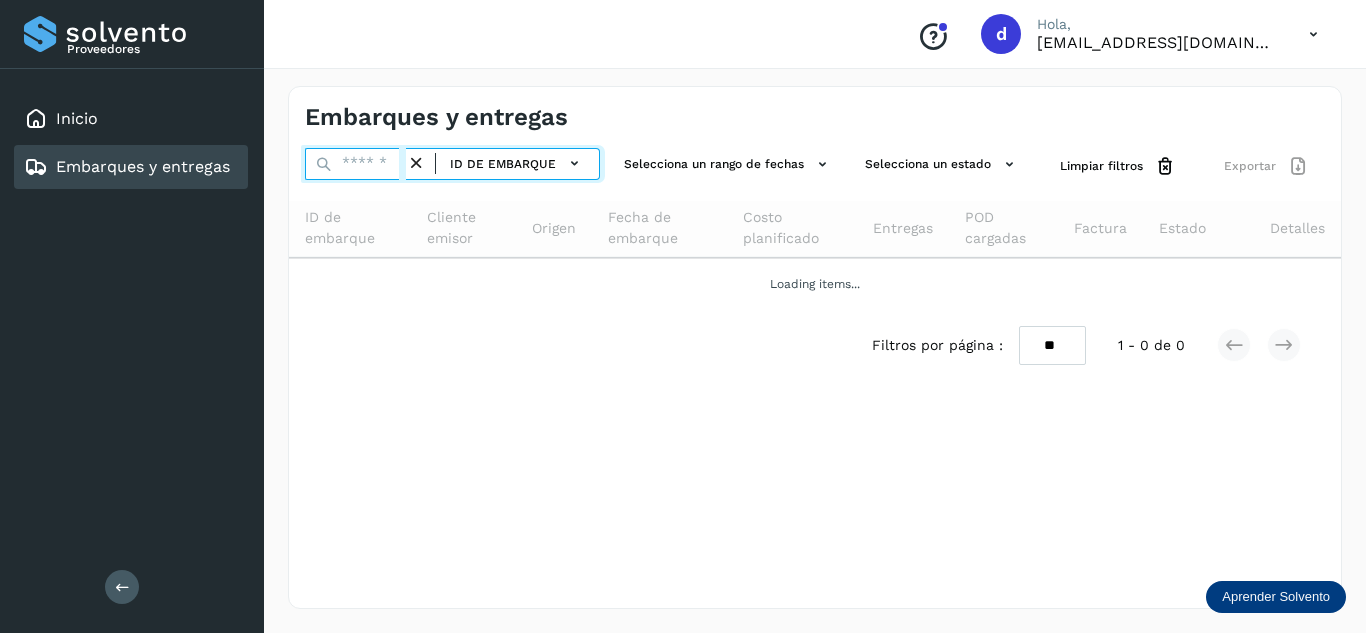 paste on "**********" 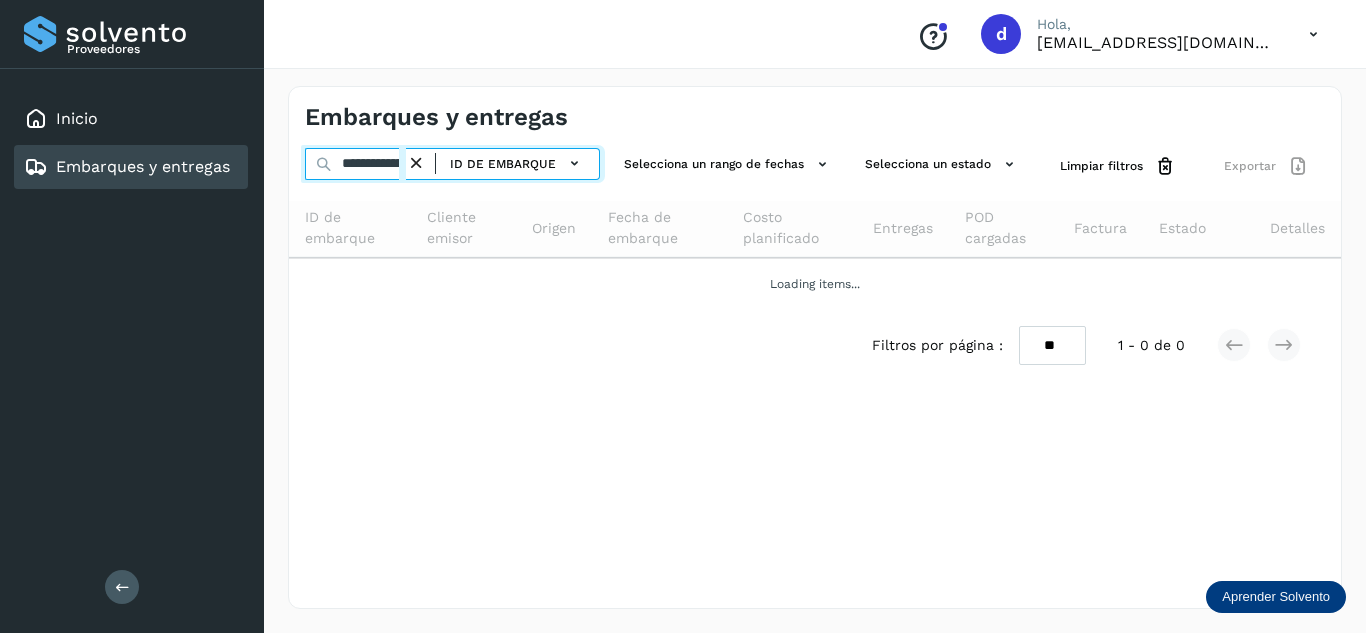 scroll, scrollTop: 0, scrollLeft: 74, axis: horizontal 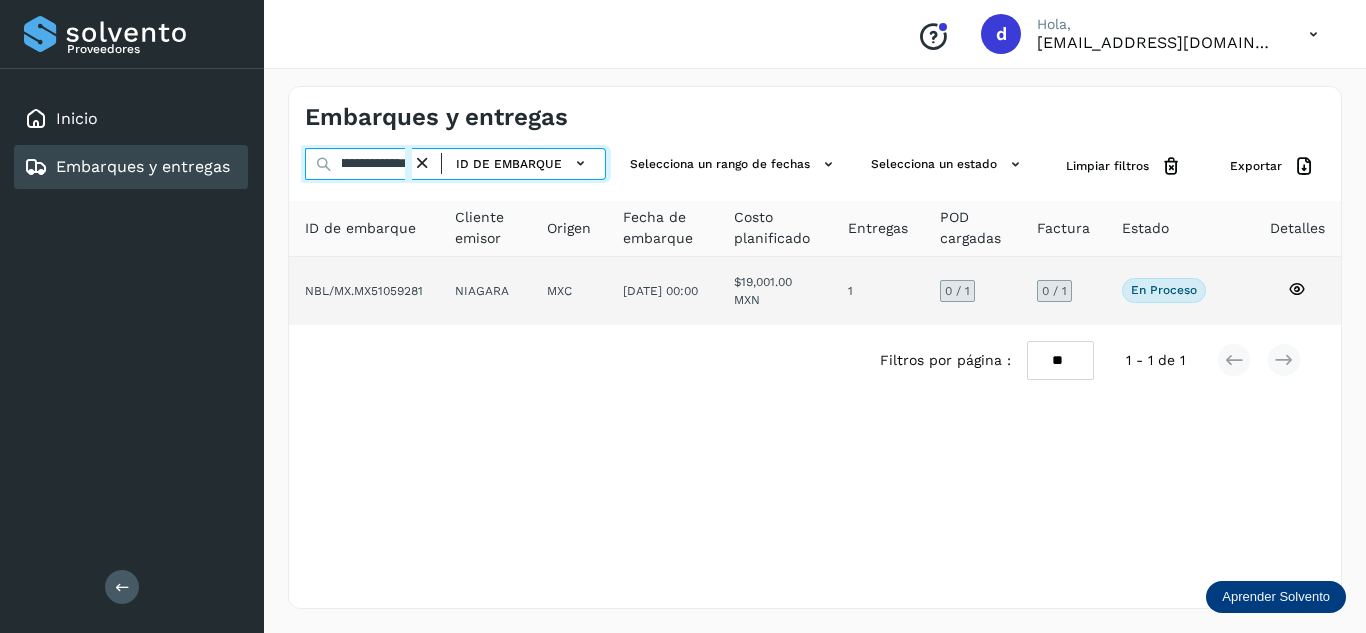 type on "**********" 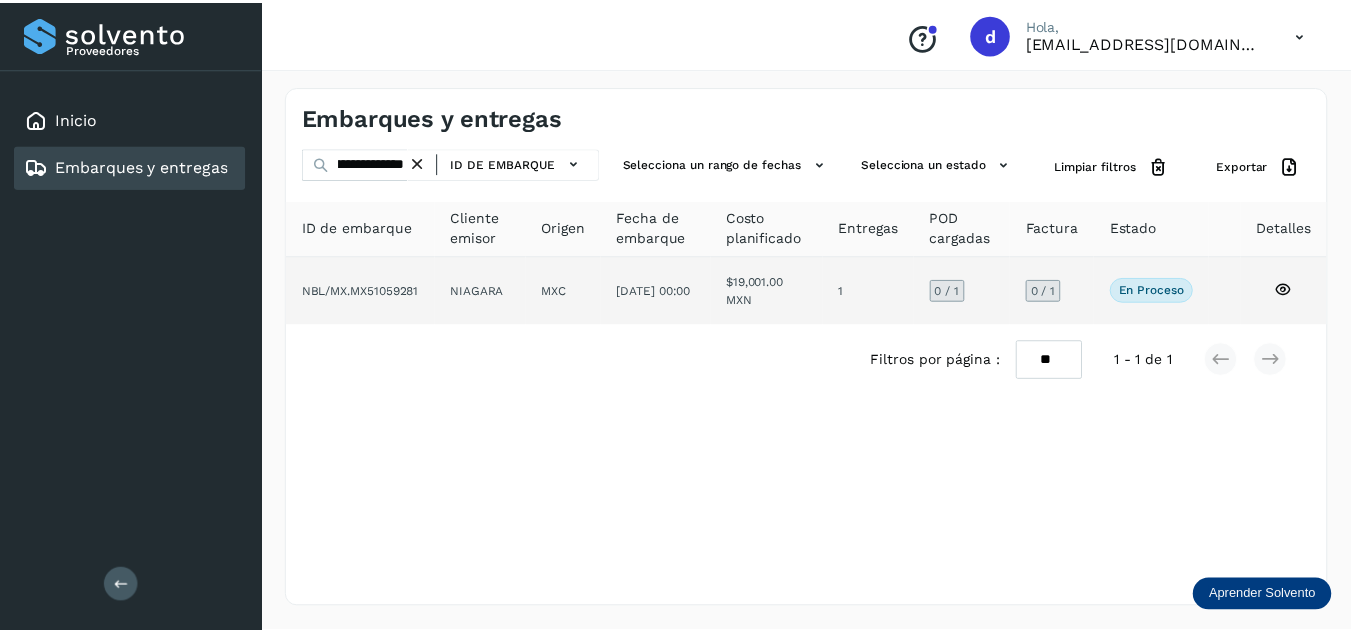 scroll, scrollTop: 0, scrollLeft: 0, axis: both 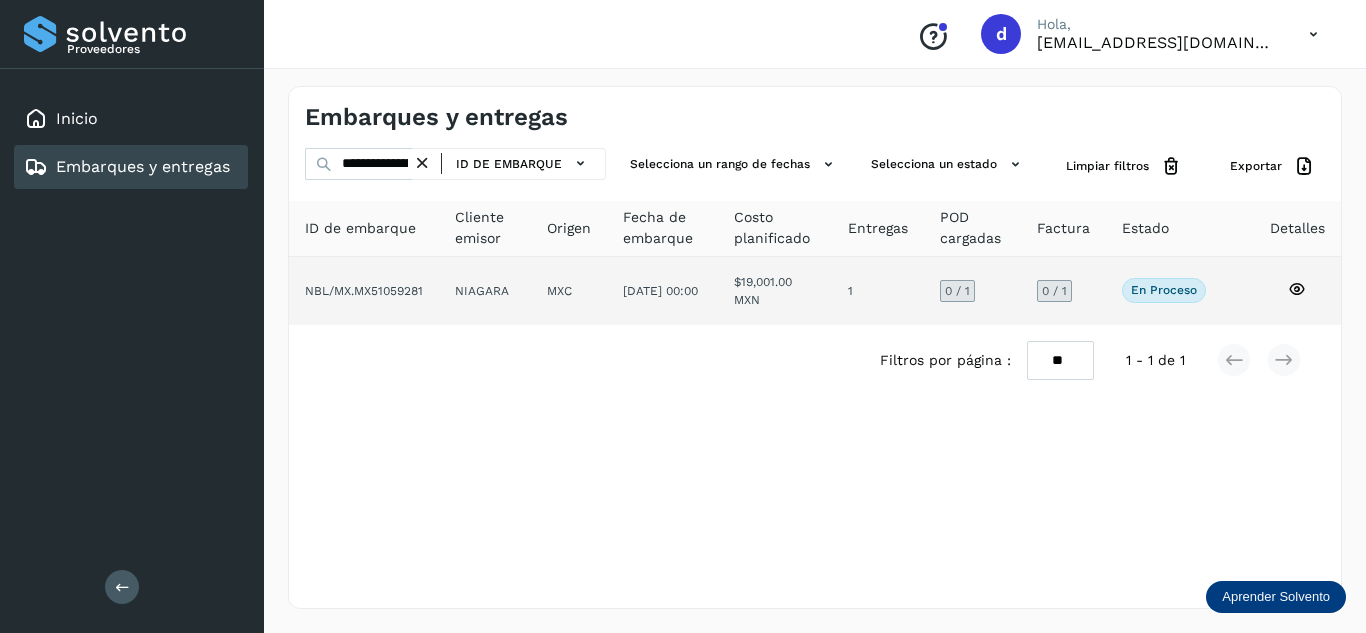 click 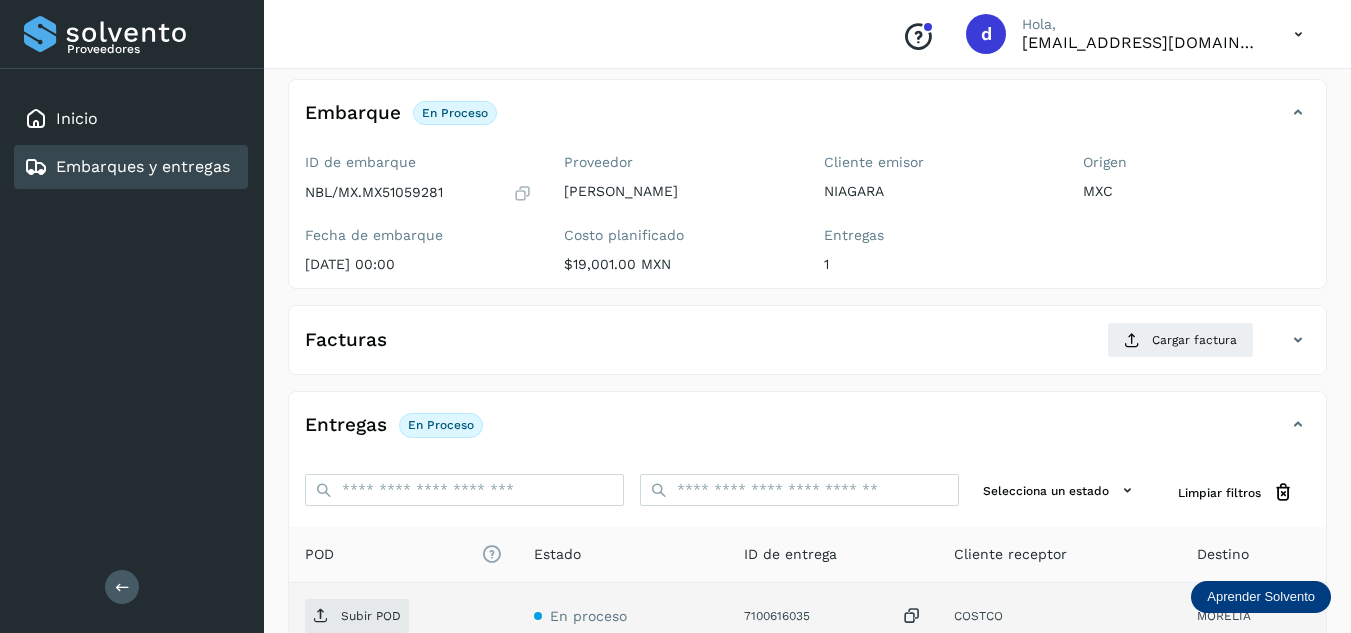 scroll, scrollTop: 300, scrollLeft: 0, axis: vertical 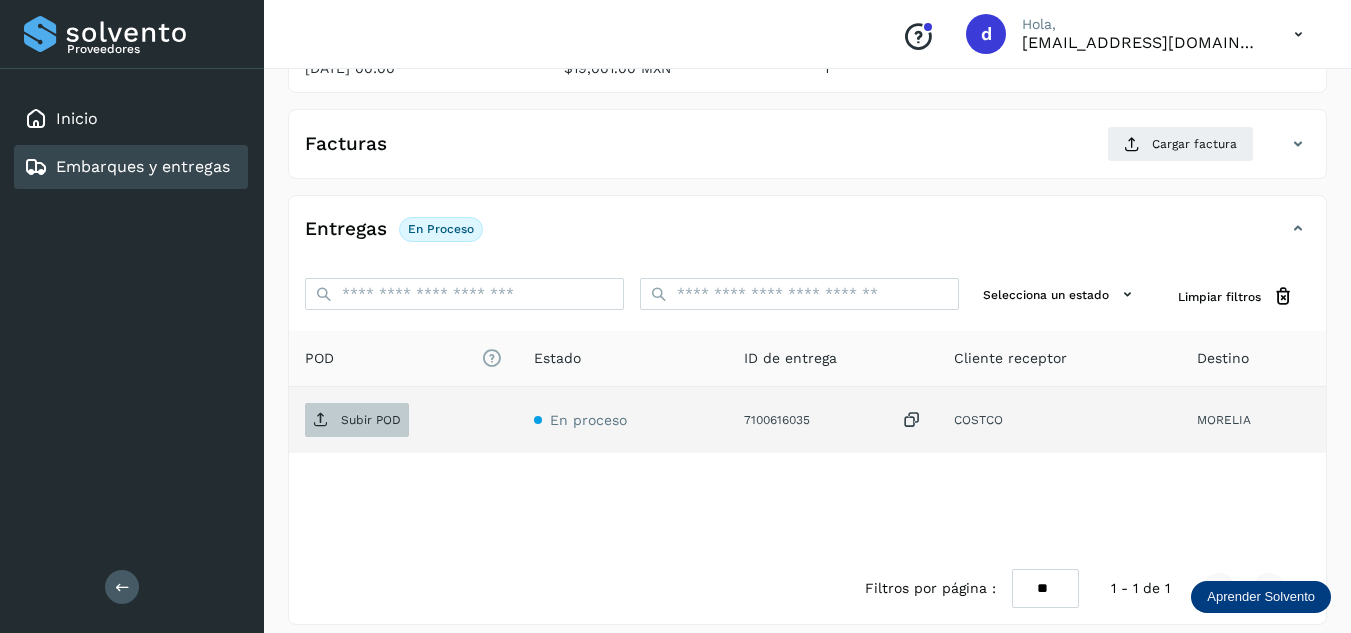 click on "Subir POD" at bounding box center [371, 420] 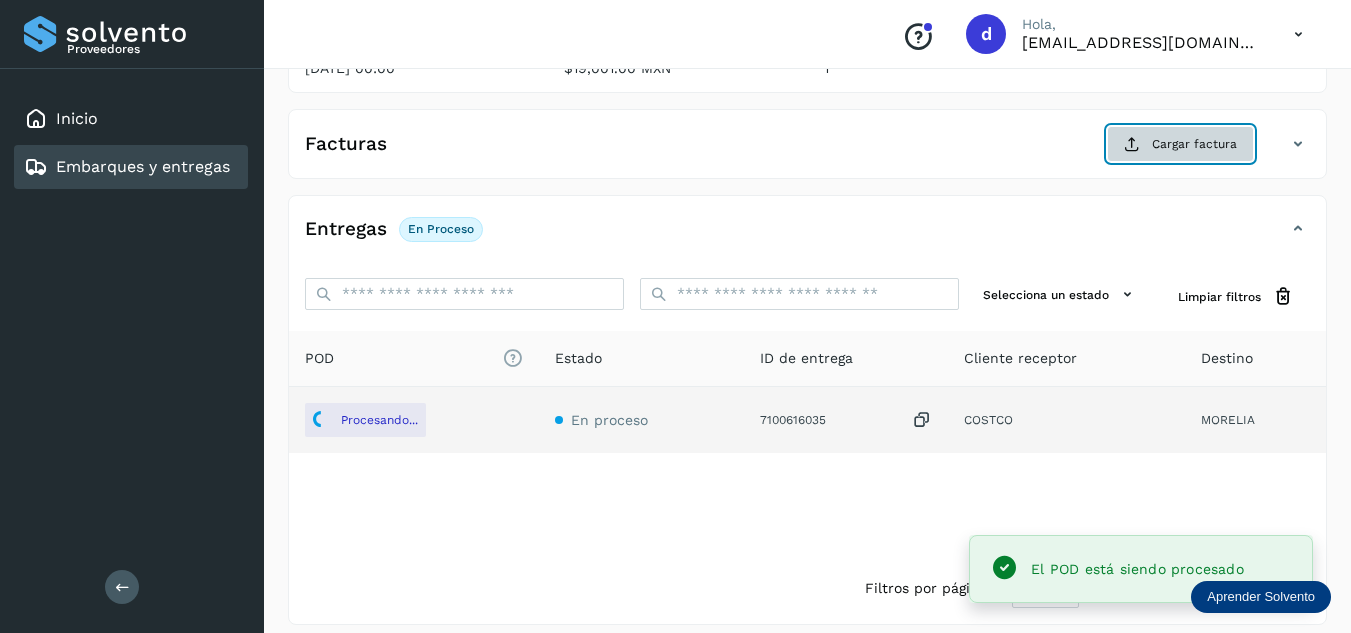click on "Cargar factura" 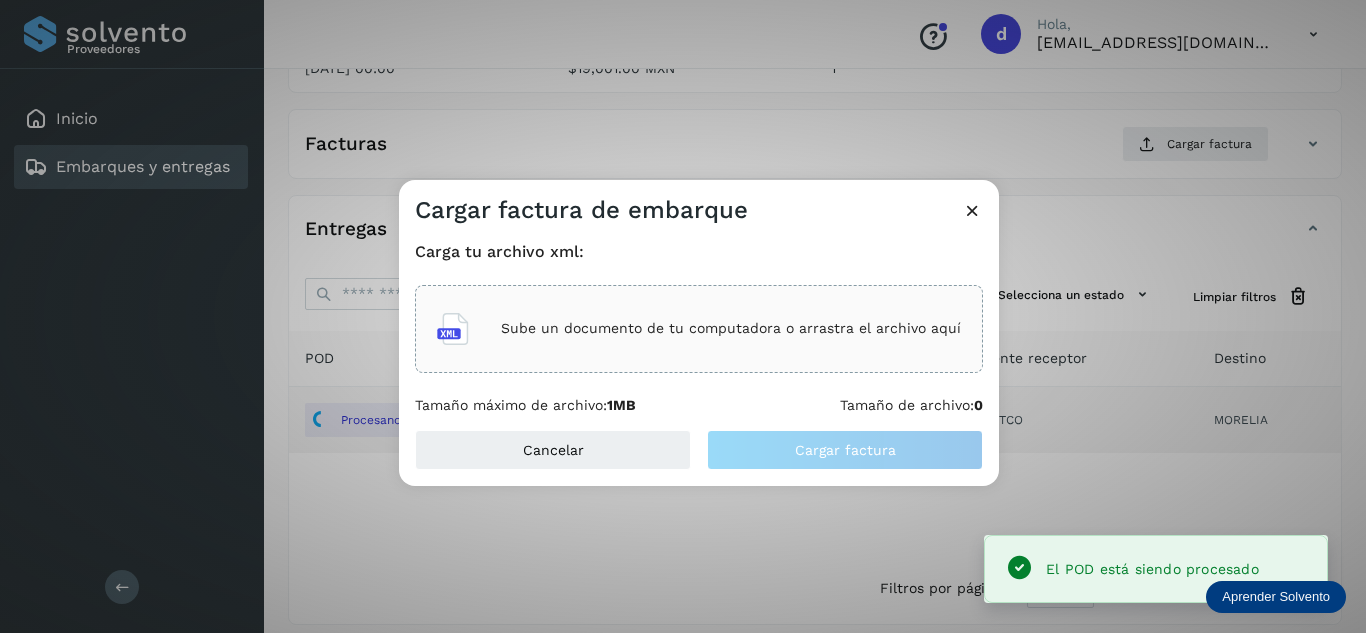click on "Sube un documento de tu computadora o arrastra el archivo aquí" 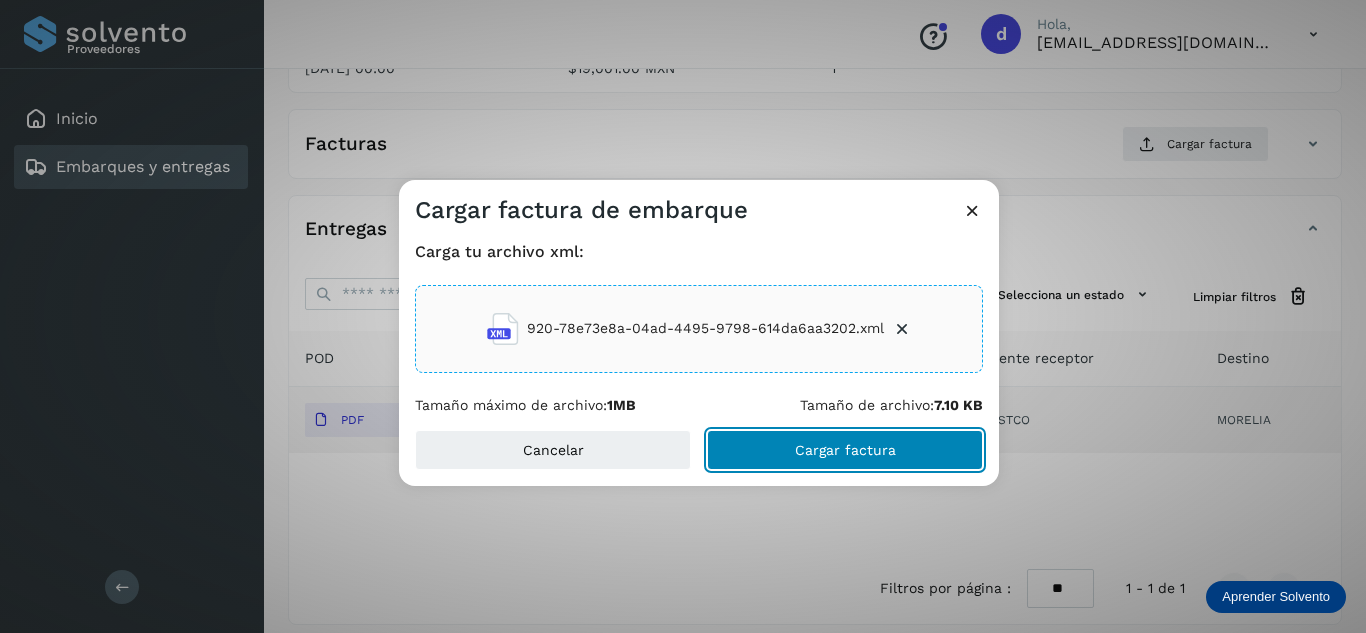click on "Cargar factura" 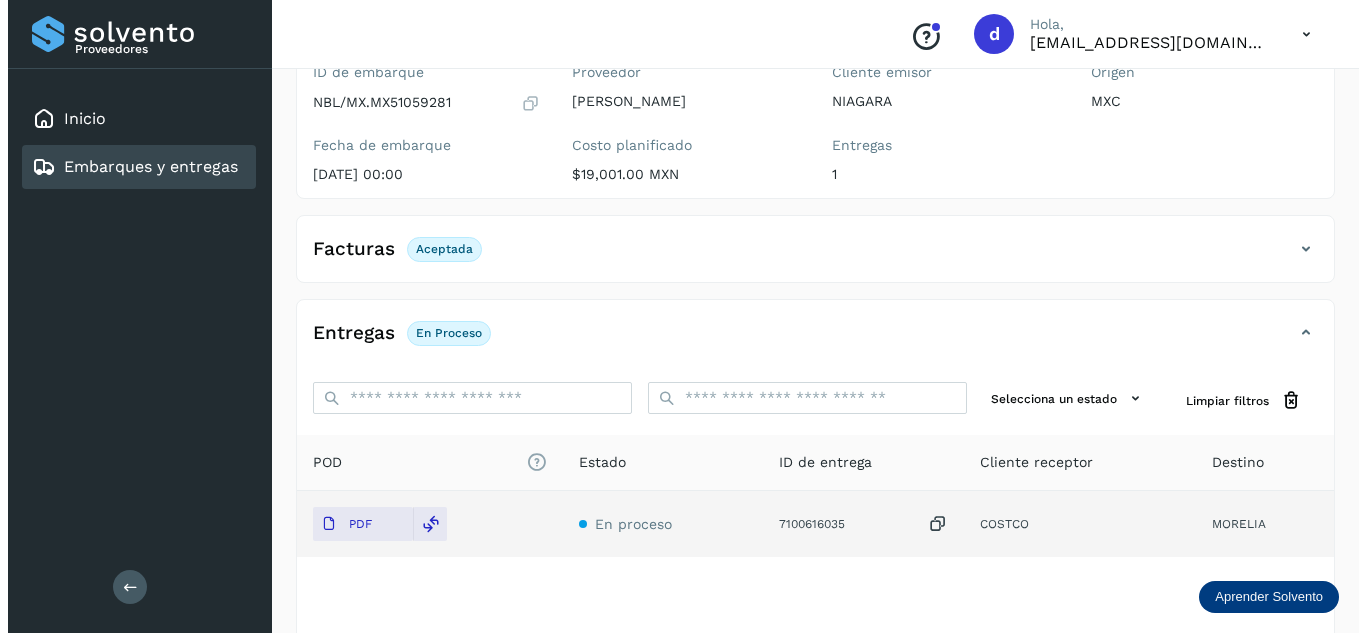 scroll, scrollTop: 0, scrollLeft: 0, axis: both 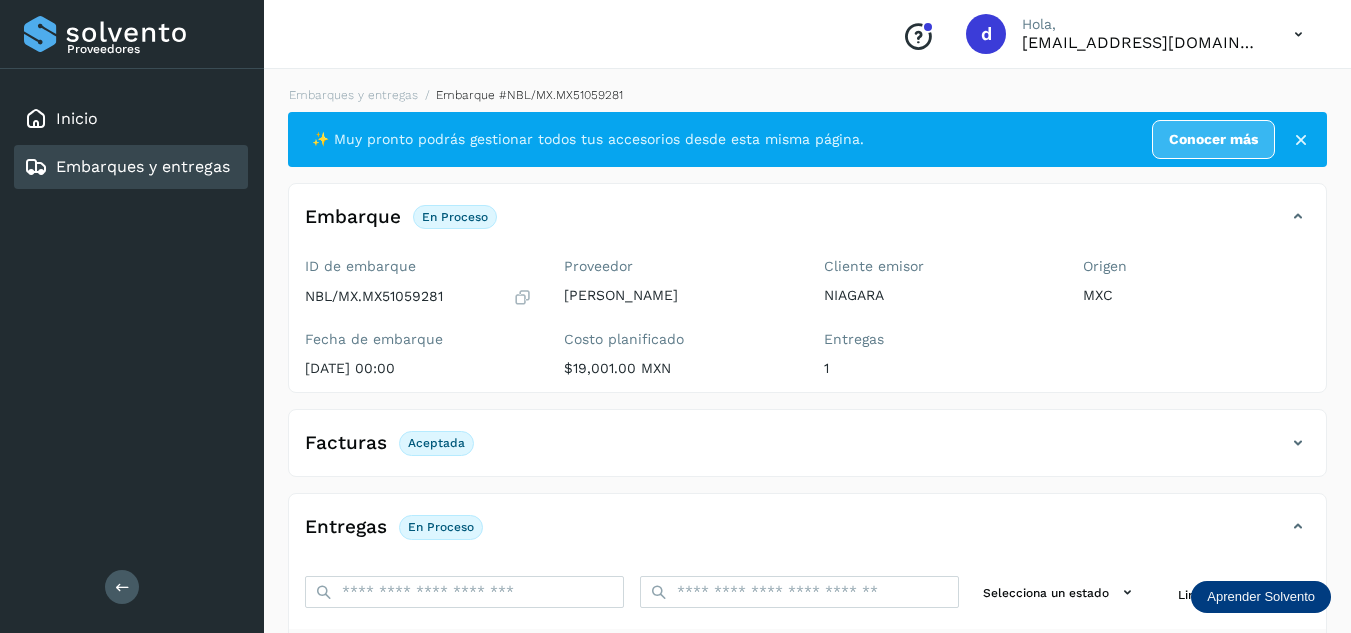 click on "Embarques y entregas" 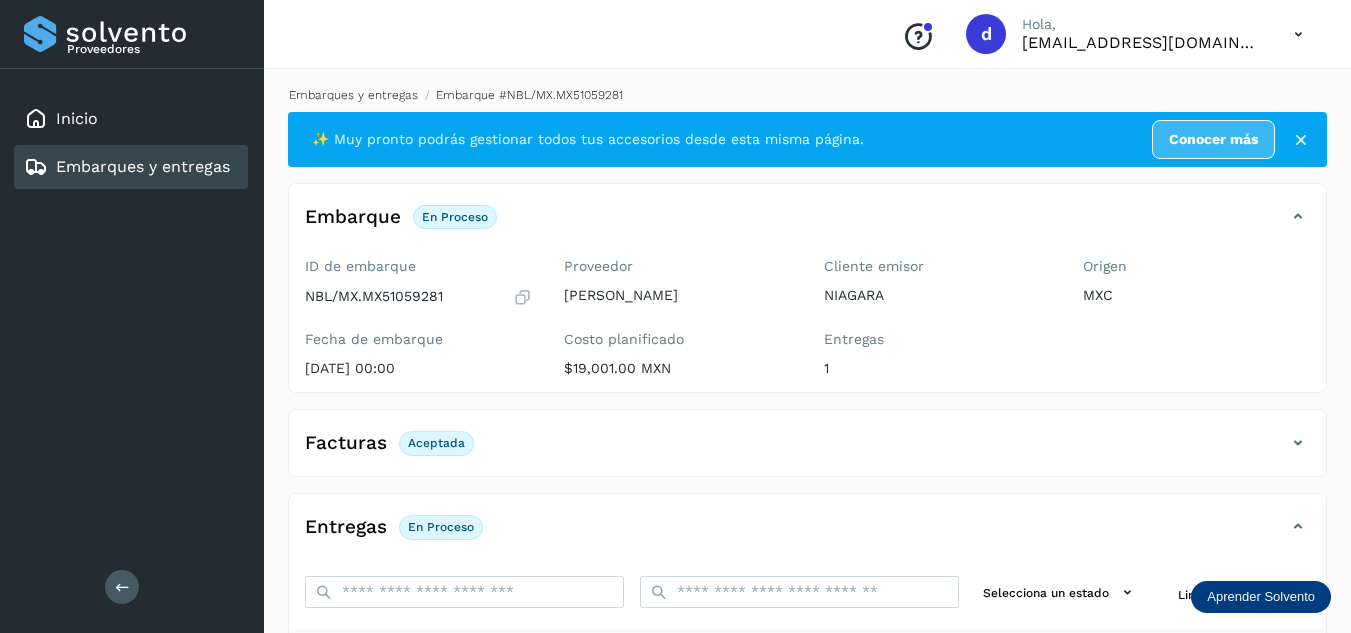 click on "Embarques y entregas" at bounding box center [353, 95] 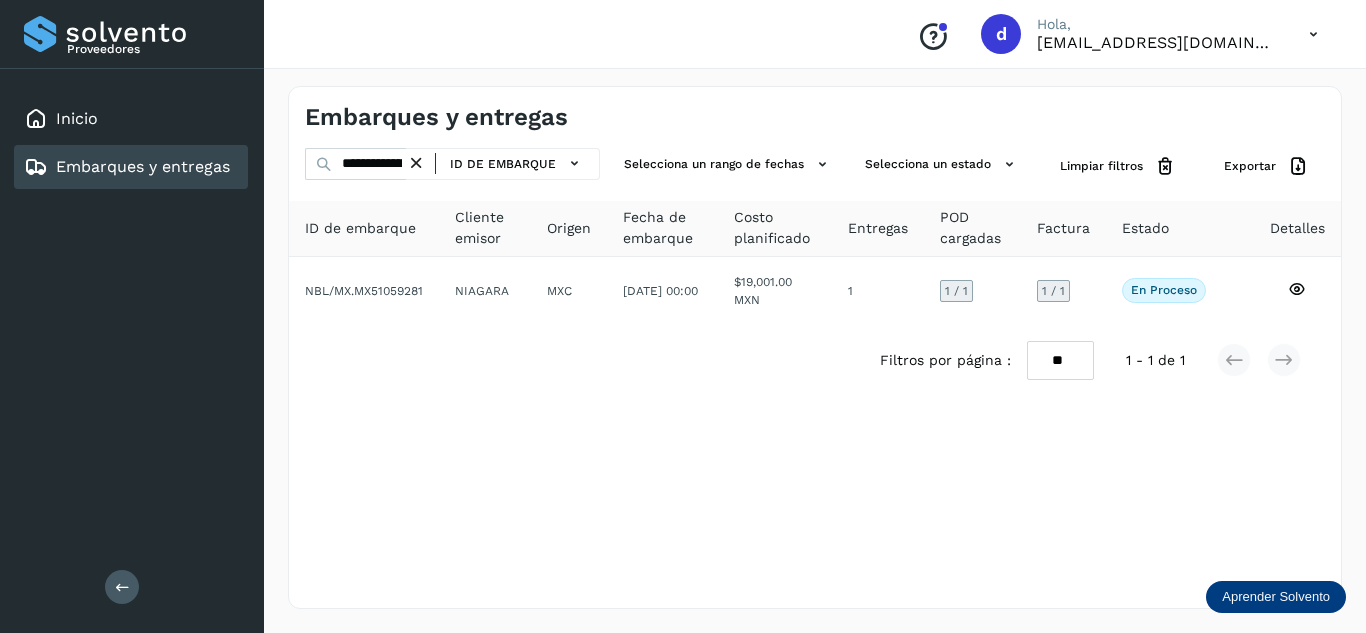 drag, startPoint x: 427, startPoint y: 165, endPoint x: 412, endPoint y: 167, distance: 15.132746 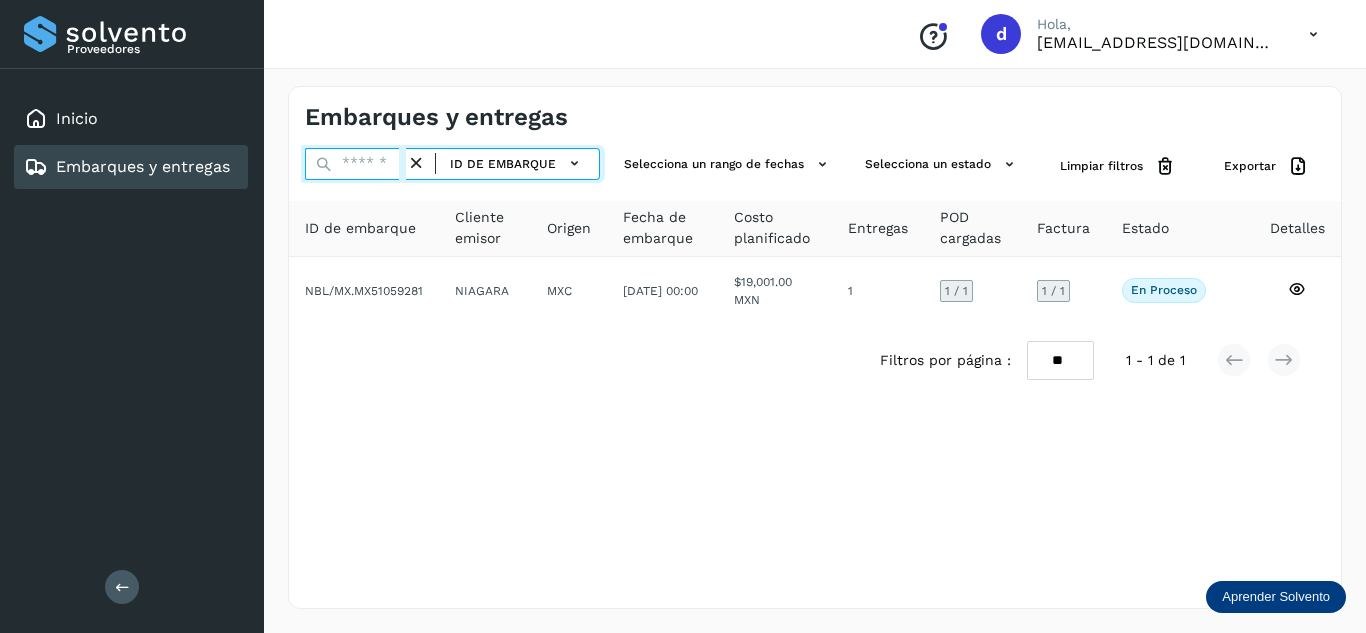 click at bounding box center [355, 164] 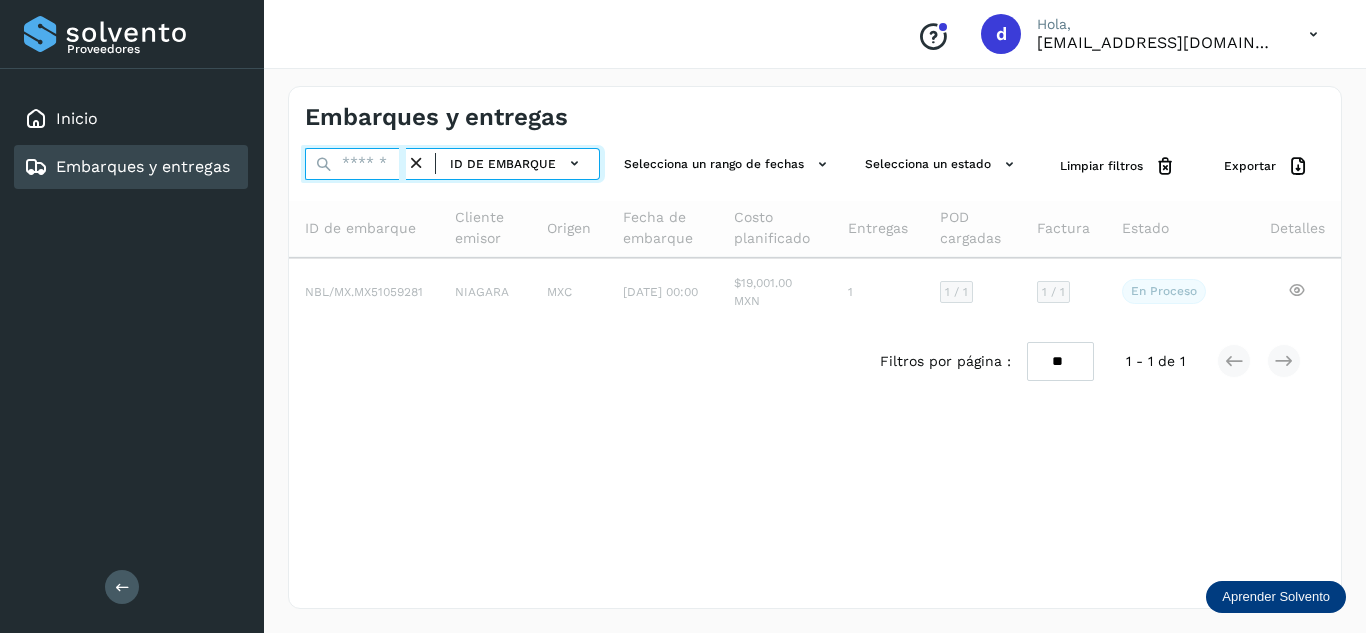 paste on "**********" 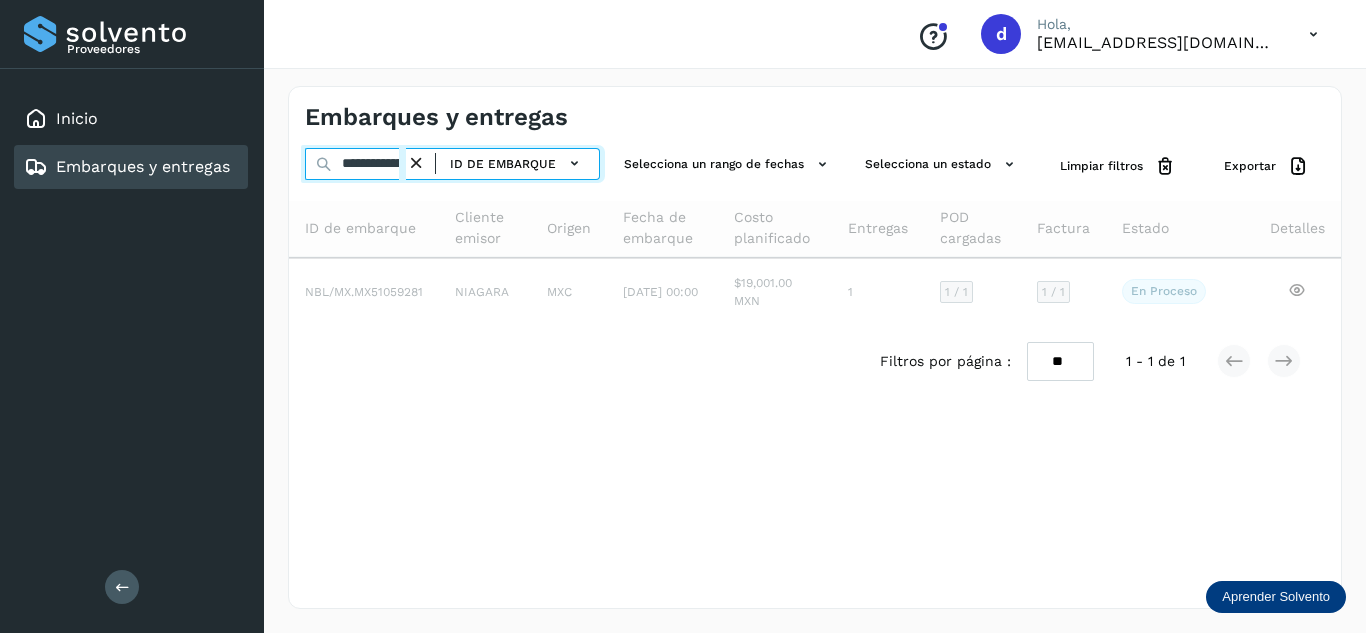 scroll, scrollTop: 0, scrollLeft: 77, axis: horizontal 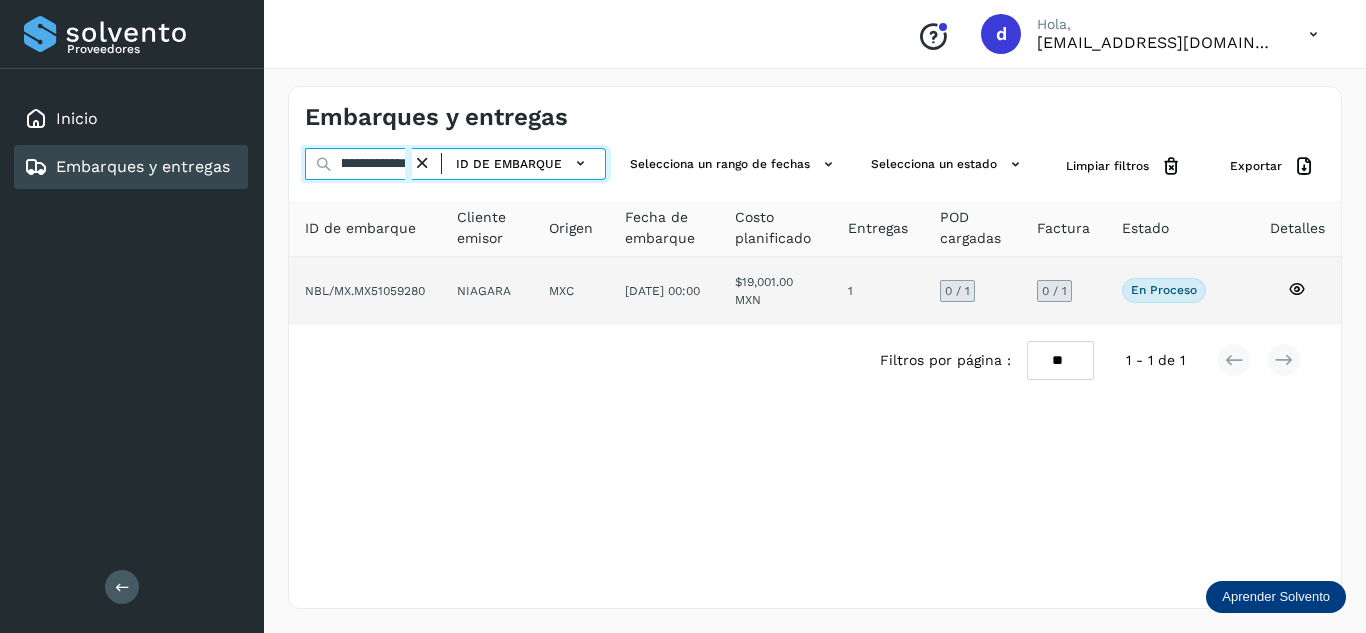 type on "**********" 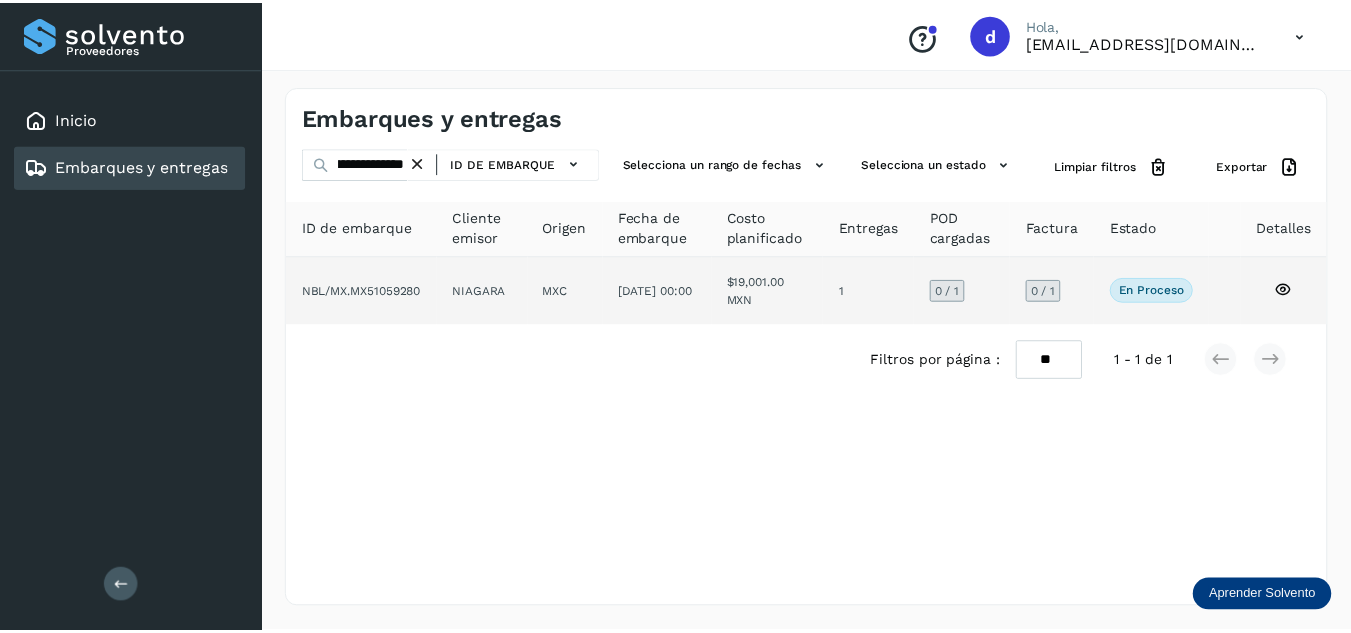 scroll, scrollTop: 0, scrollLeft: 0, axis: both 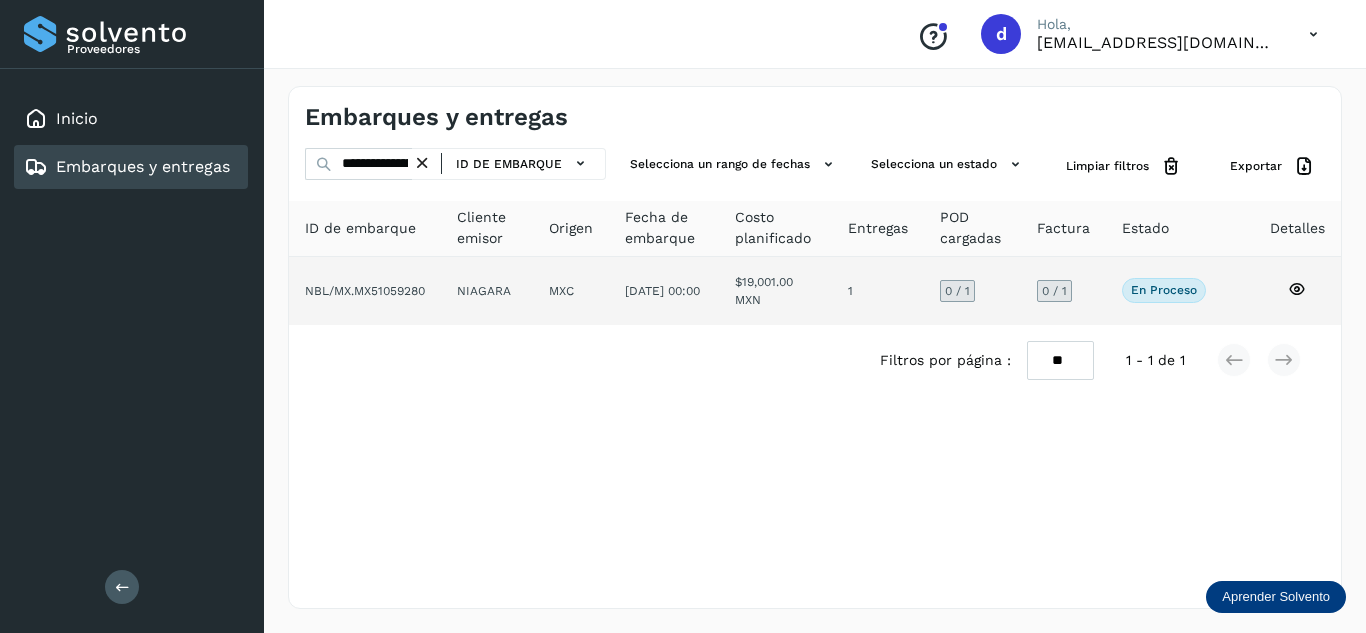 click 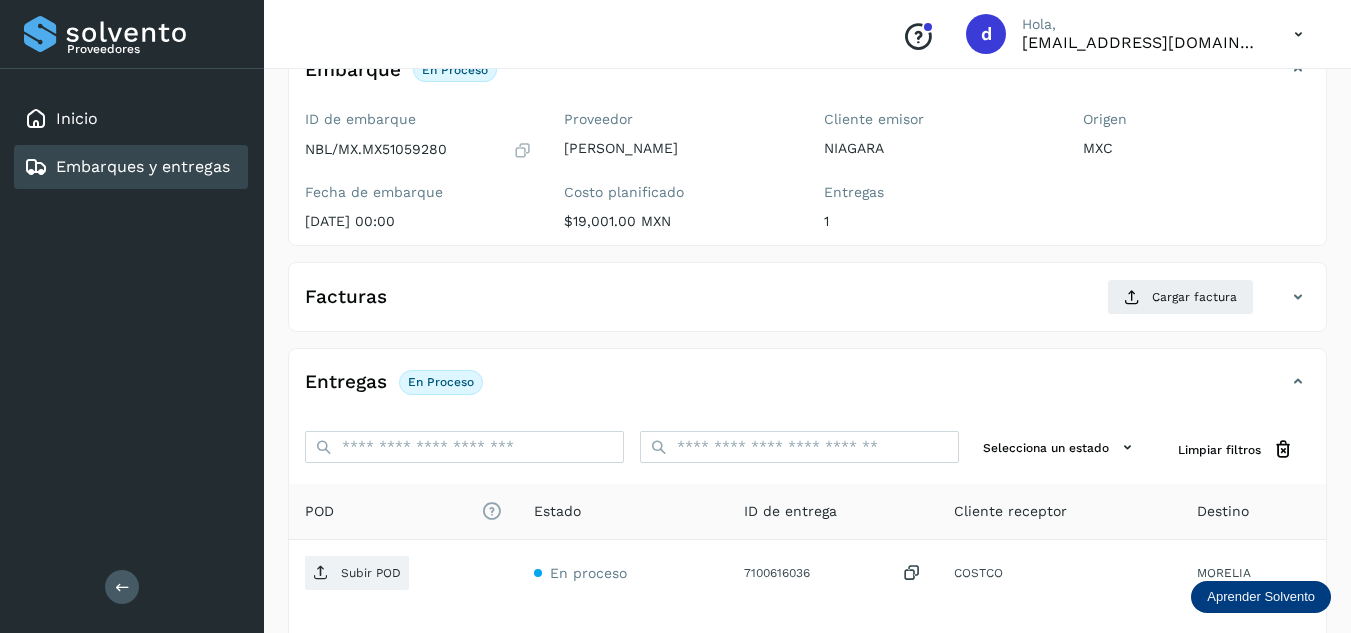 scroll, scrollTop: 316, scrollLeft: 0, axis: vertical 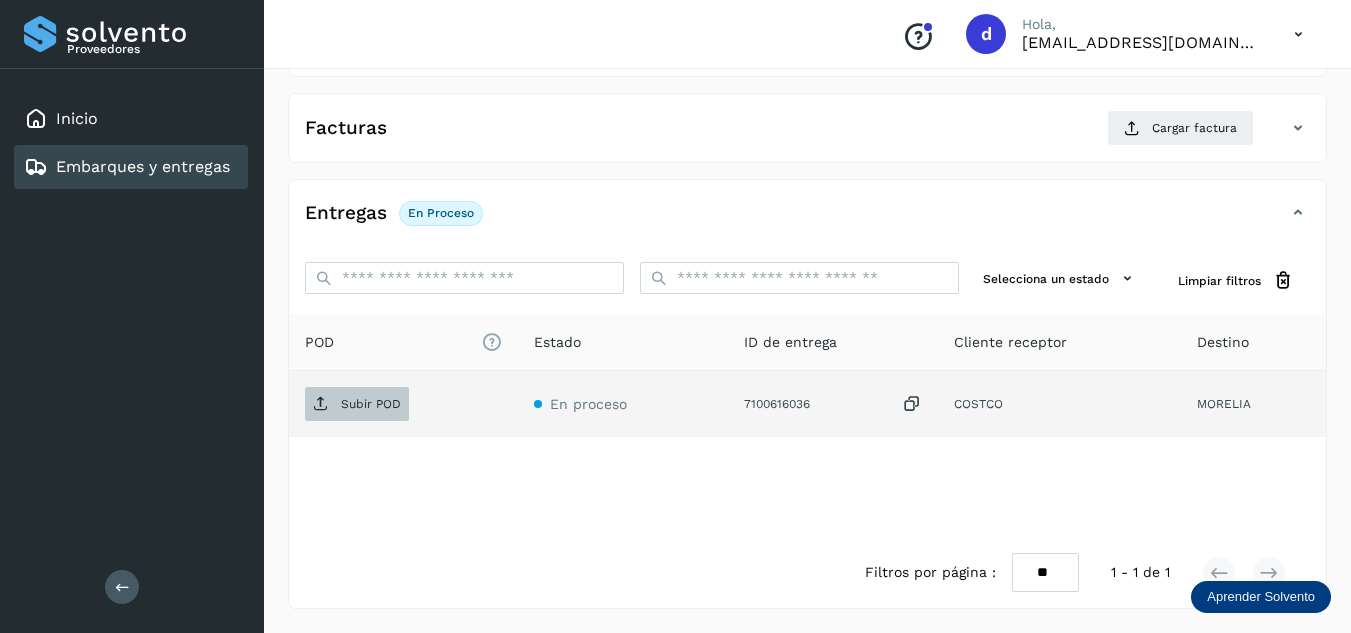 click on "Subir POD" at bounding box center [371, 404] 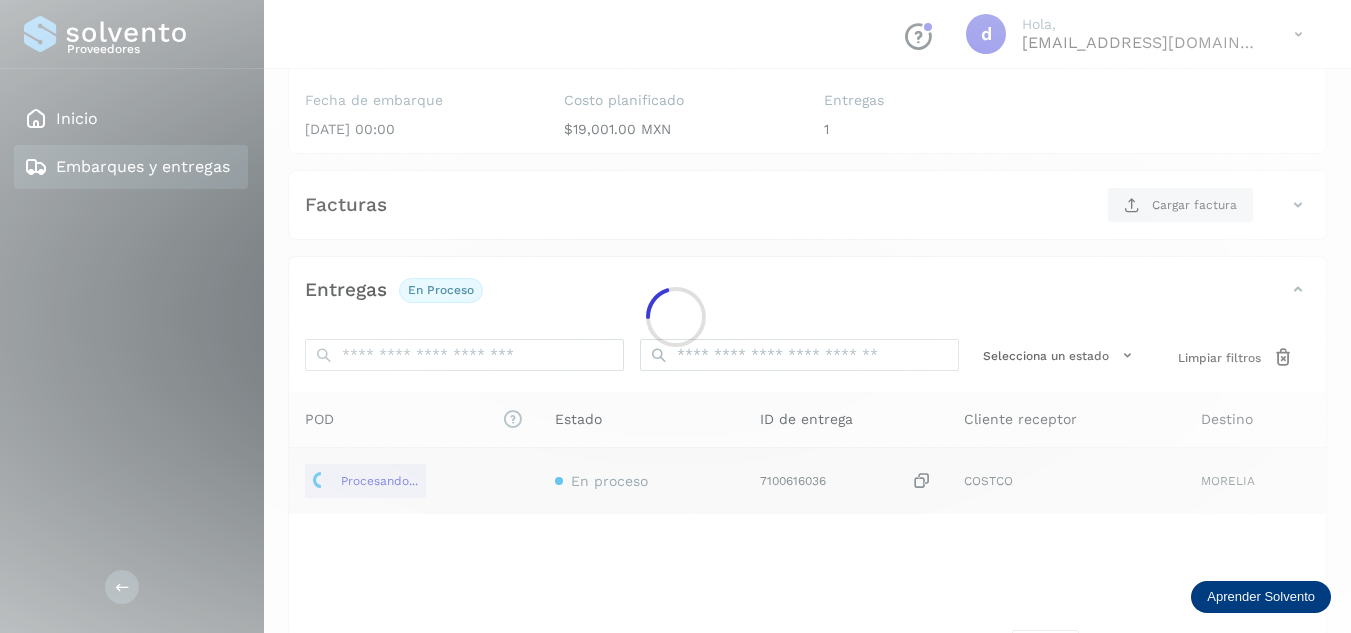 scroll, scrollTop: 216, scrollLeft: 0, axis: vertical 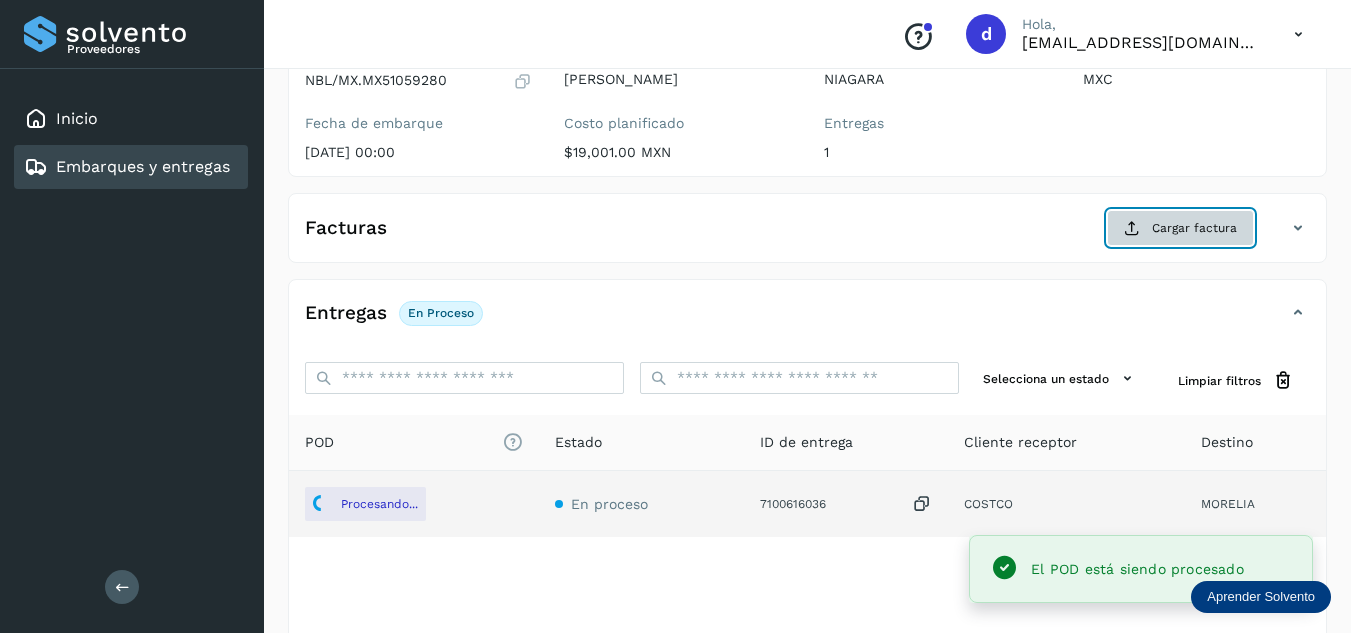 click on "Cargar factura" 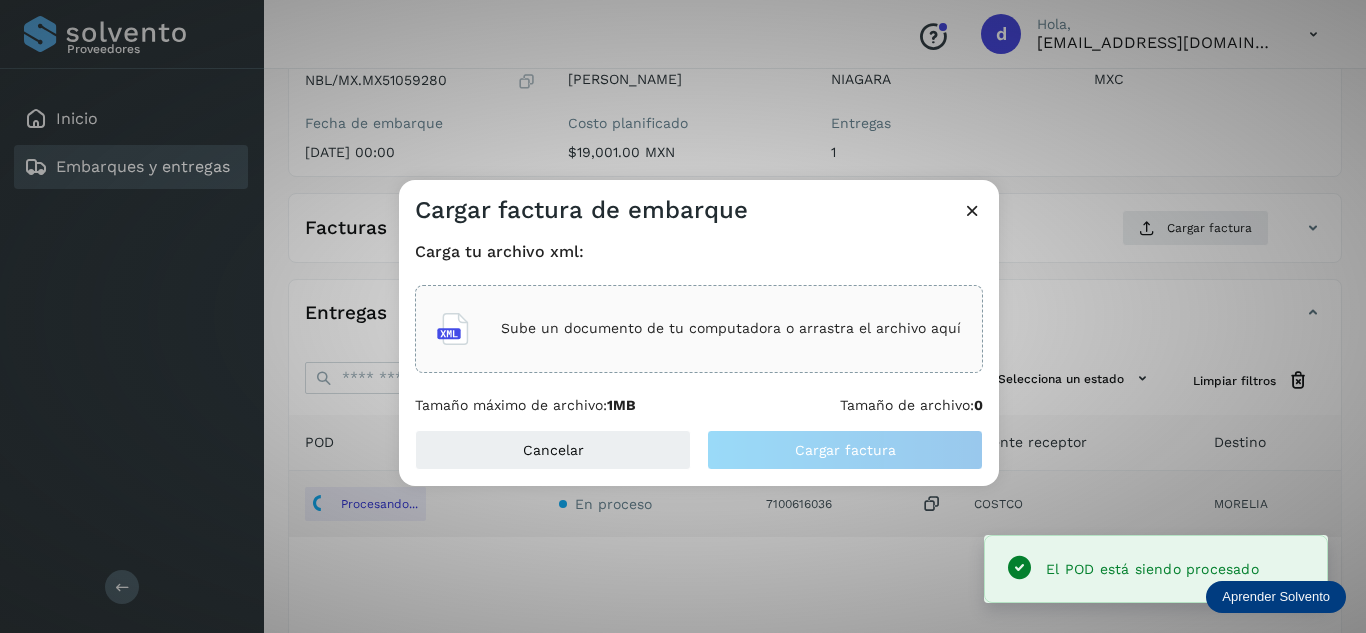 click on "Sube un documento de tu computadora o arrastra el archivo aquí" 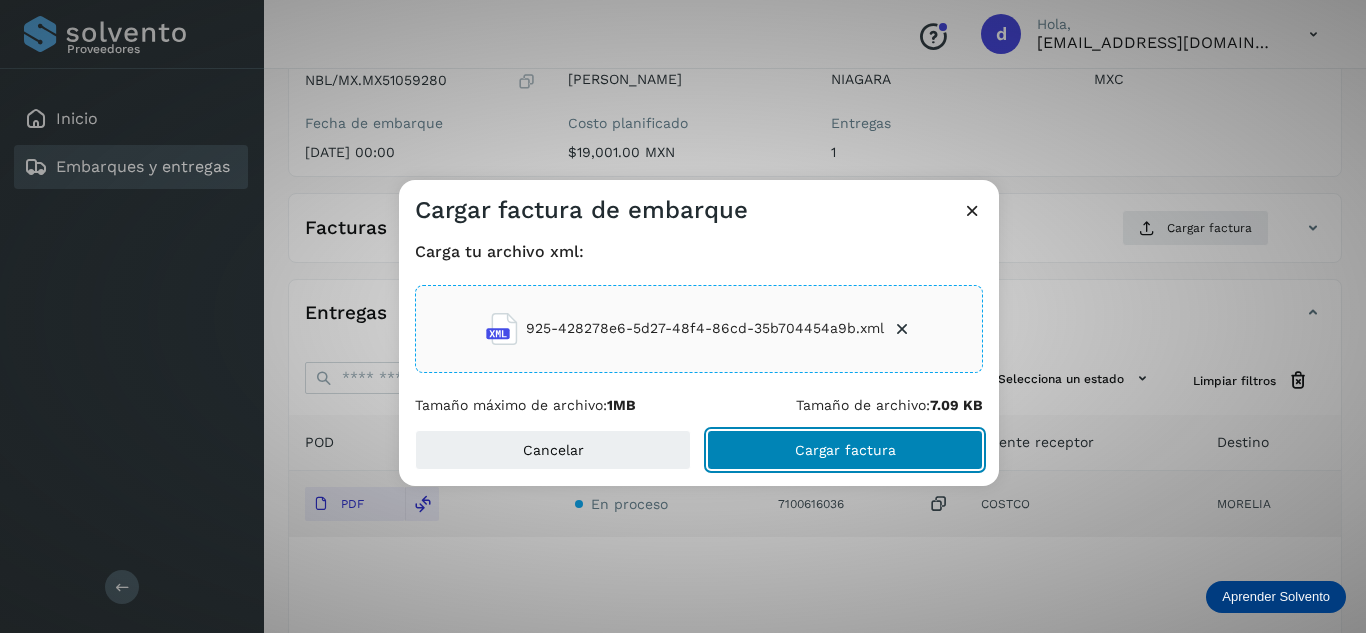 click on "Cargar factura" 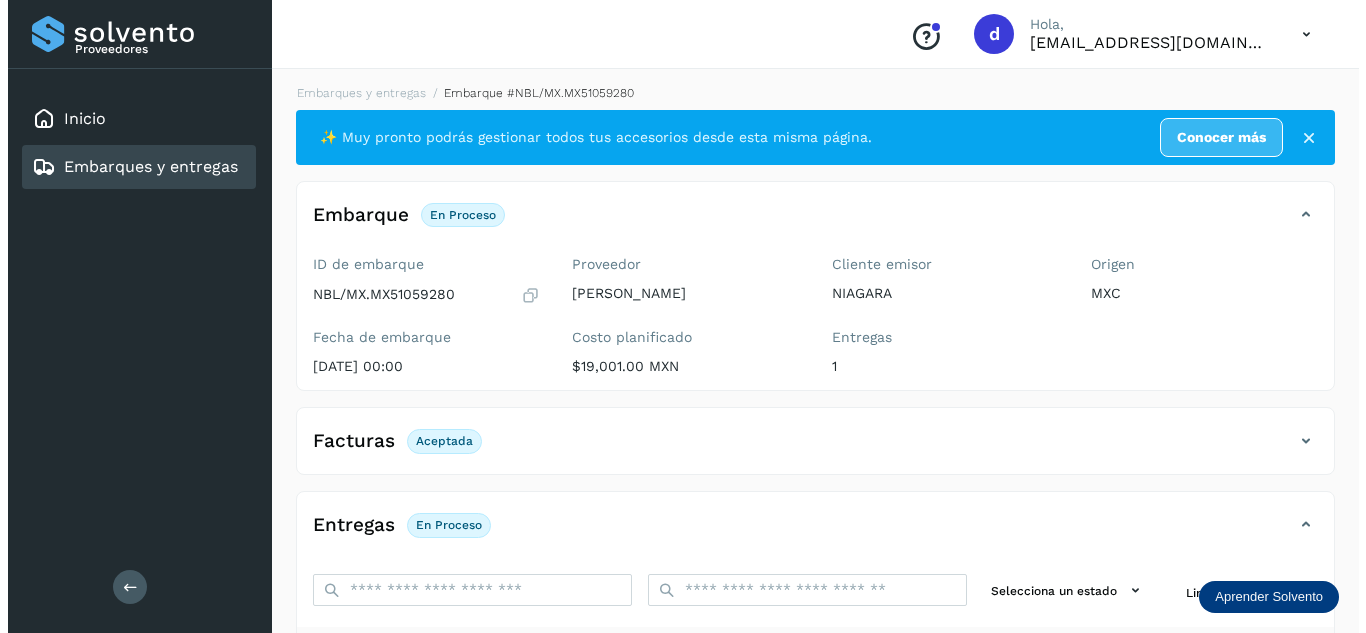 scroll, scrollTop: 0, scrollLeft: 0, axis: both 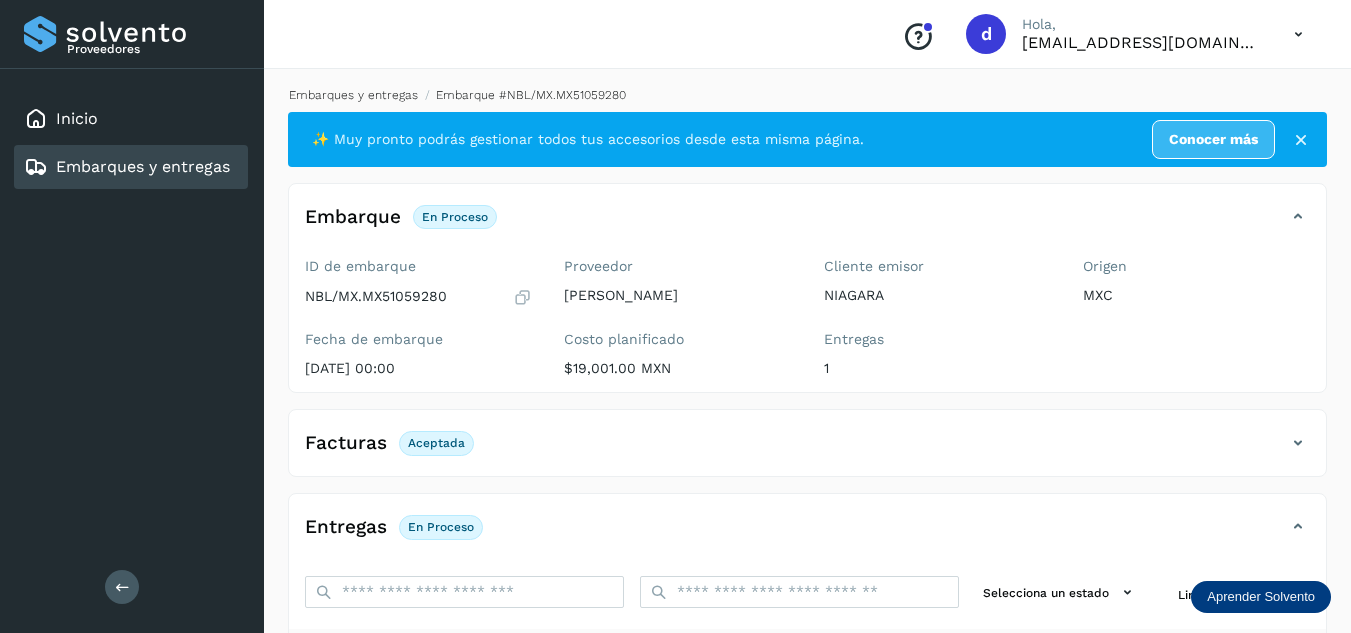 click on "Embarques y entregas" at bounding box center (353, 95) 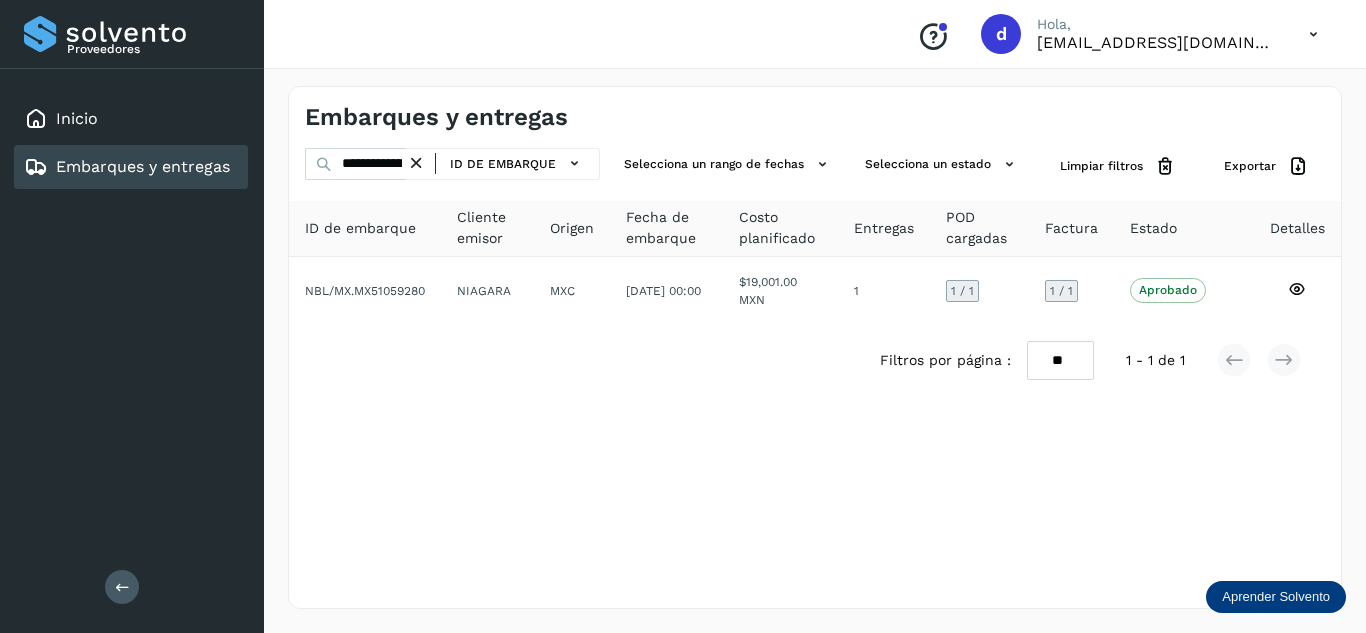 click at bounding box center (416, 163) 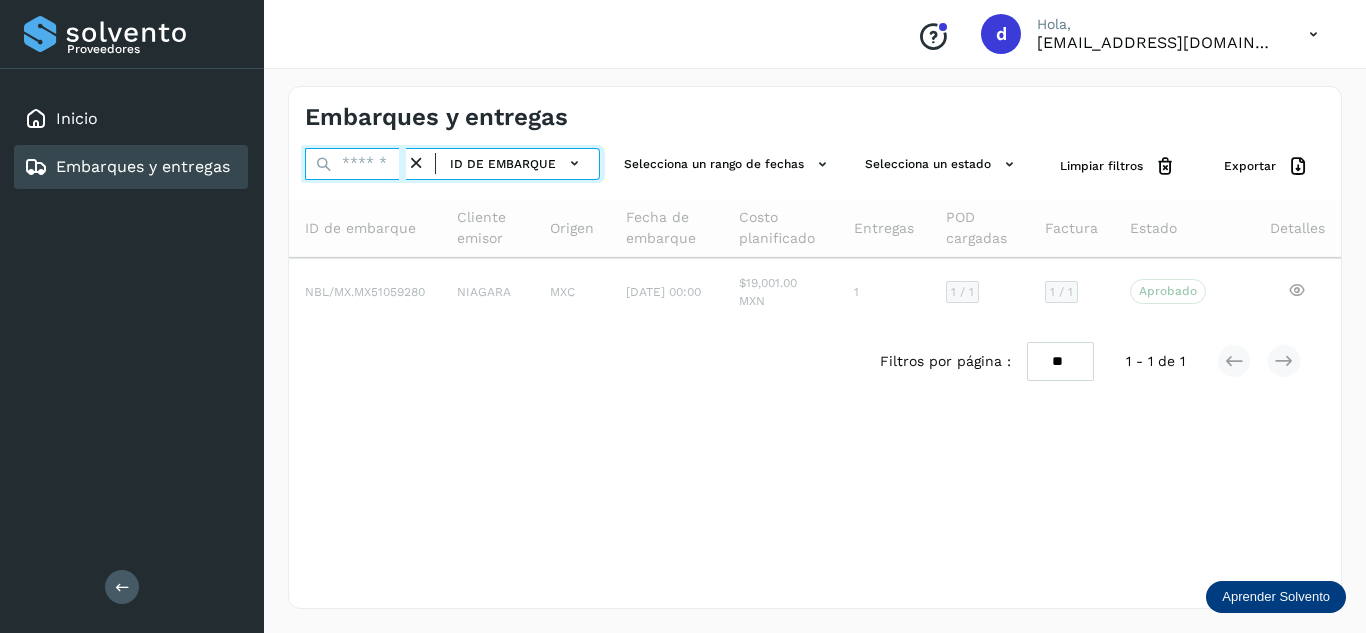 click at bounding box center (355, 164) 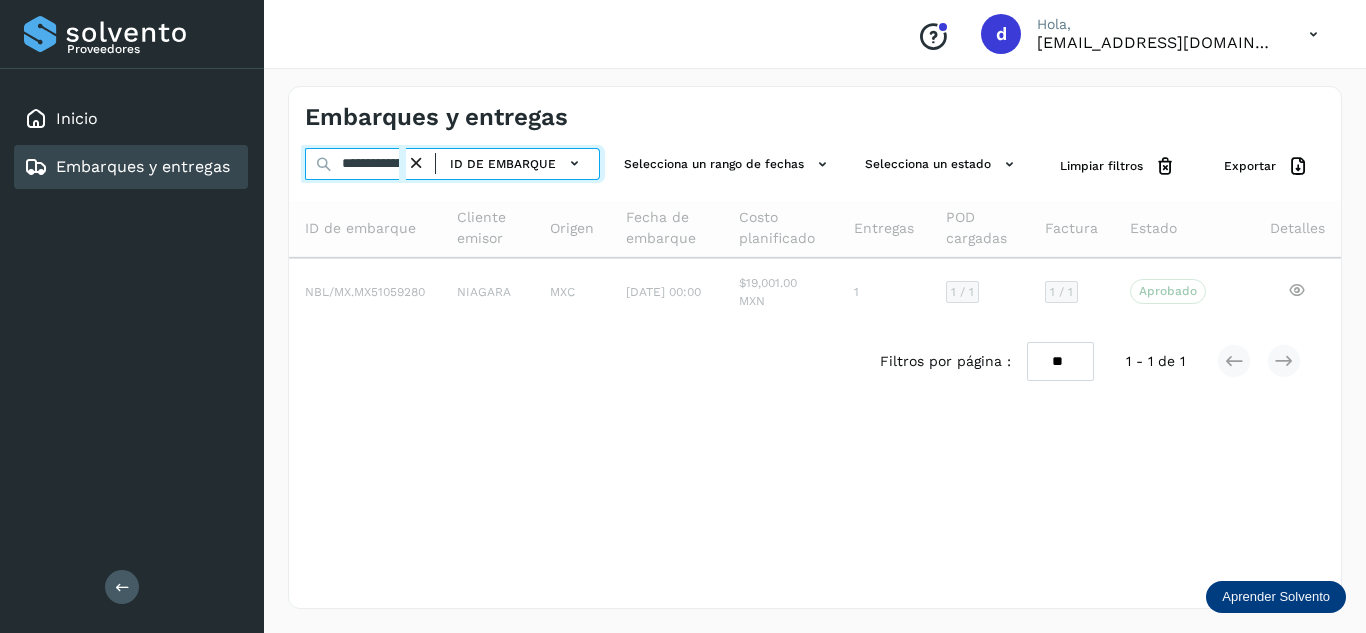 scroll, scrollTop: 0, scrollLeft: 74, axis: horizontal 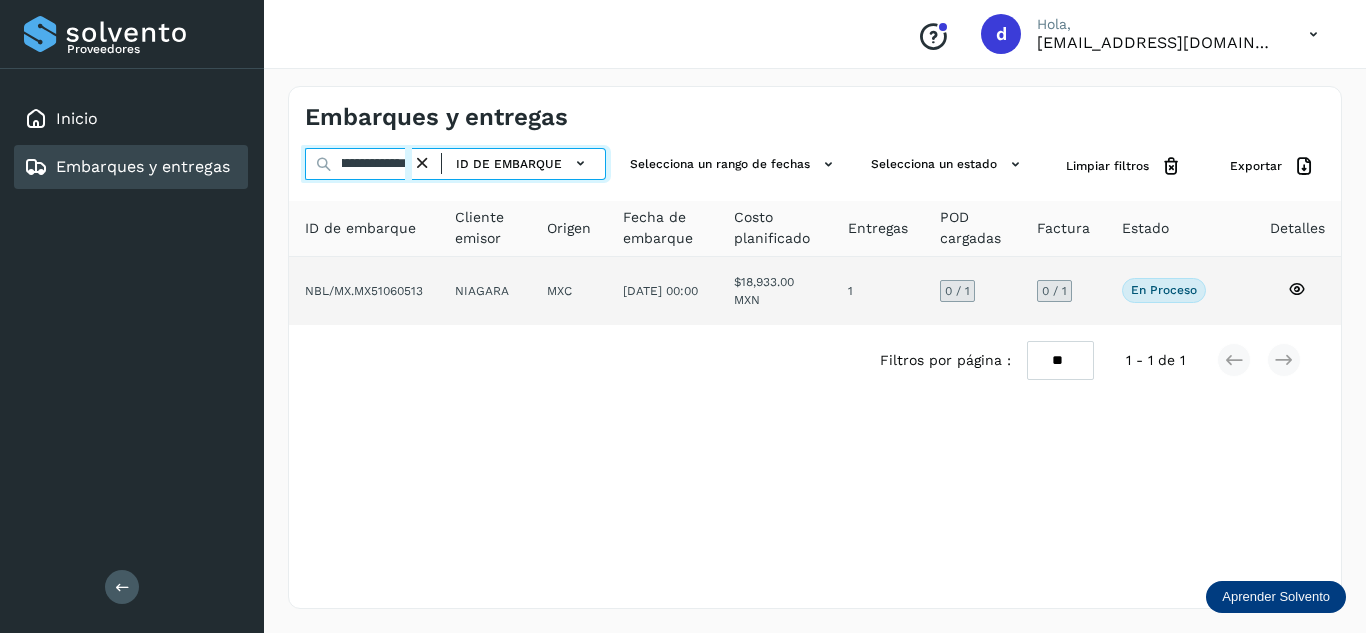 type on "**********" 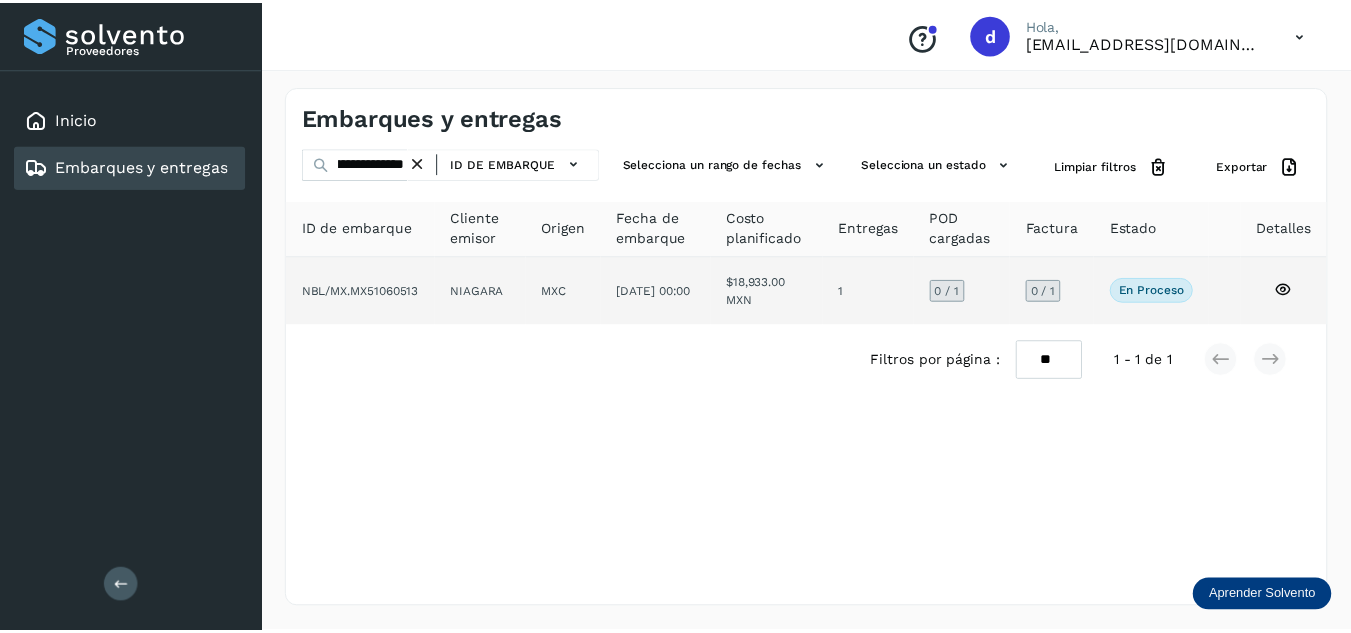scroll, scrollTop: 0, scrollLeft: 0, axis: both 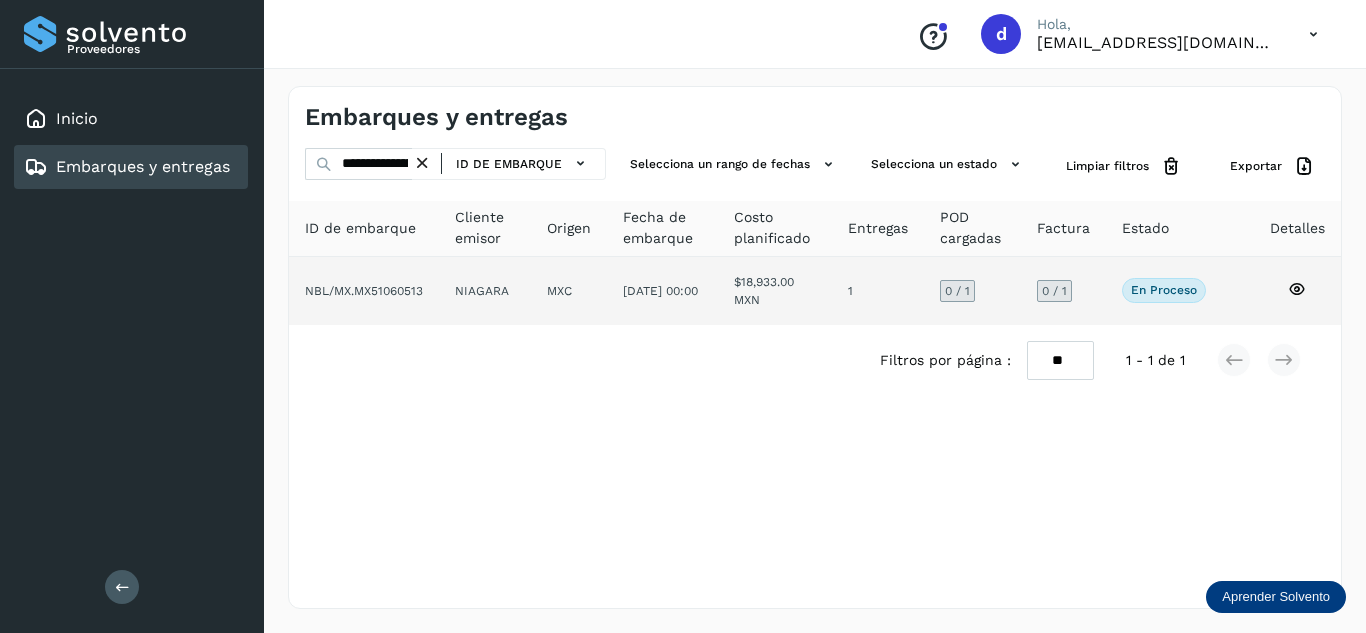 click 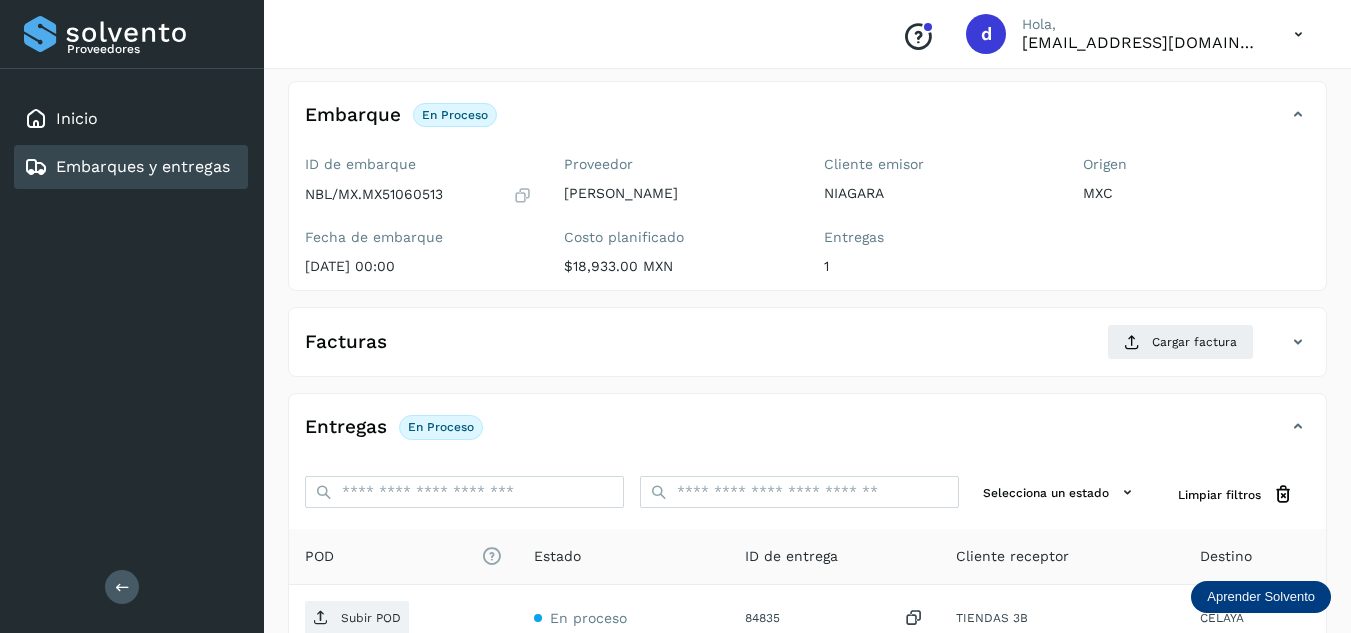scroll, scrollTop: 300, scrollLeft: 0, axis: vertical 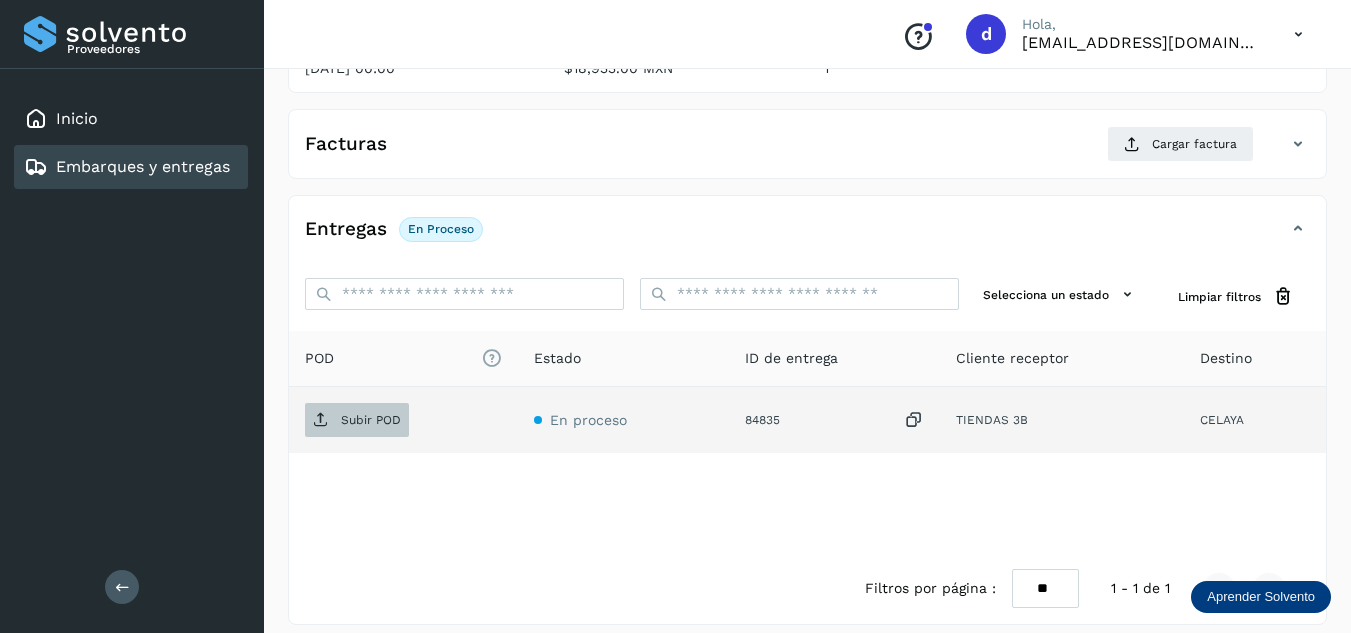 click on "Subir POD" at bounding box center [357, 420] 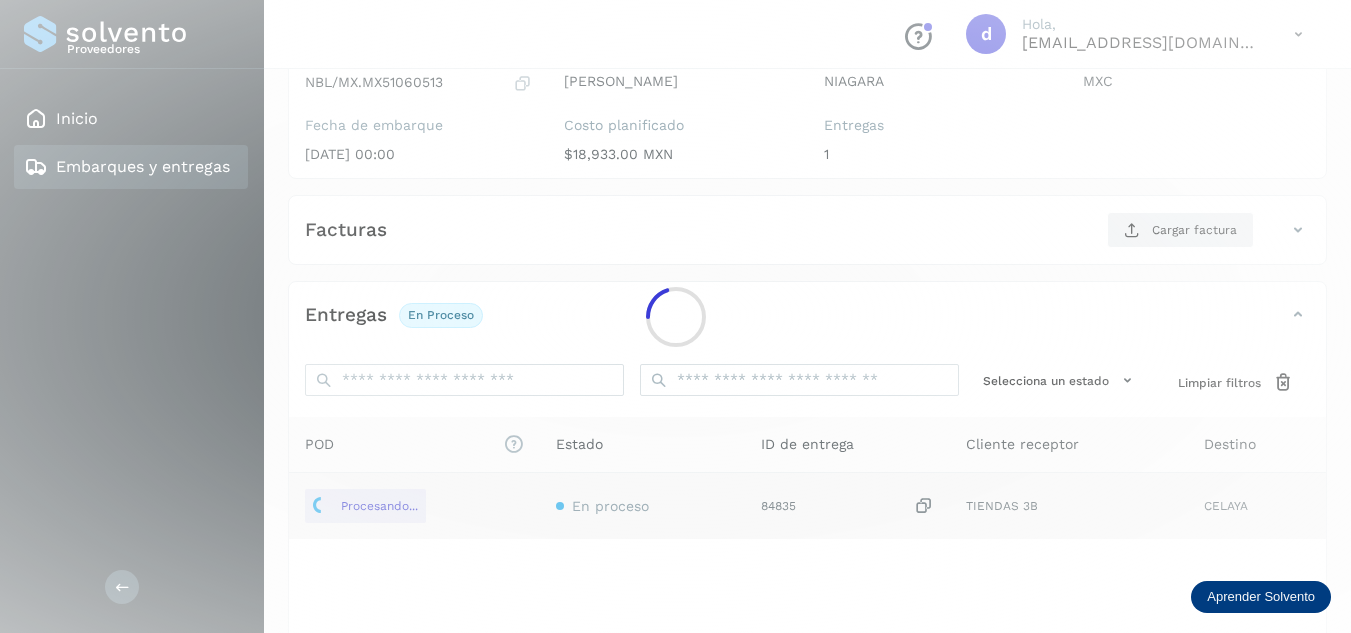 scroll, scrollTop: 100, scrollLeft: 0, axis: vertical 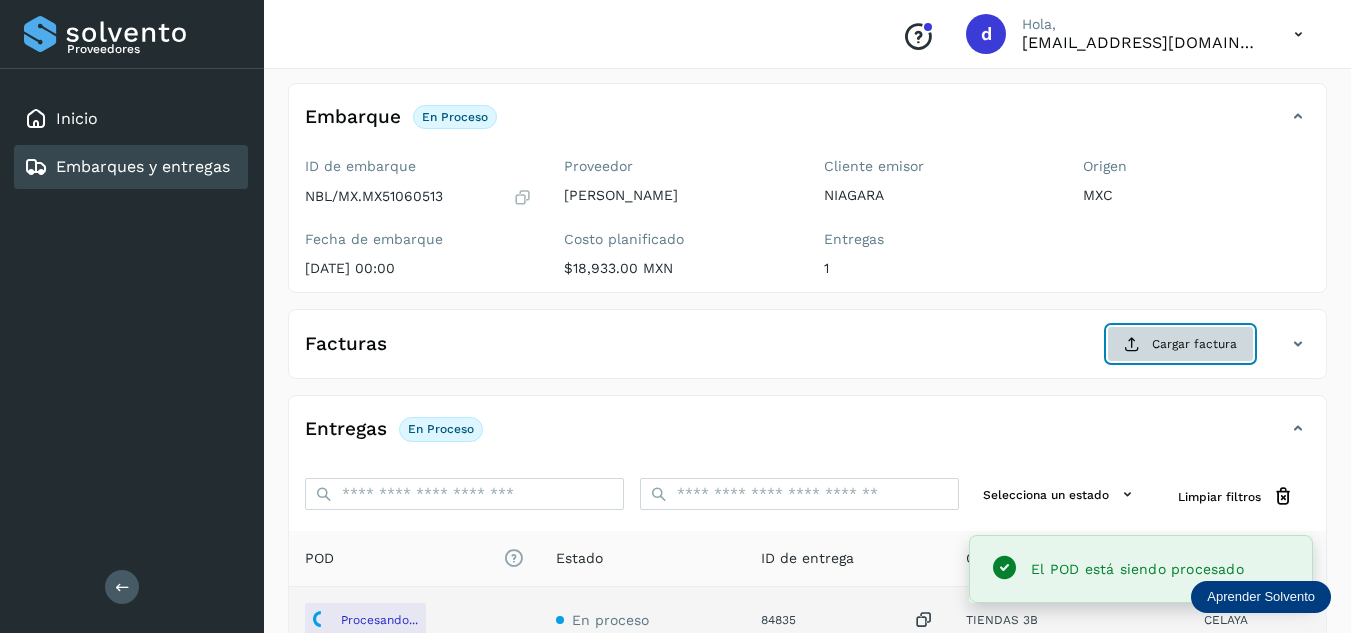 click on "Cargar factura" 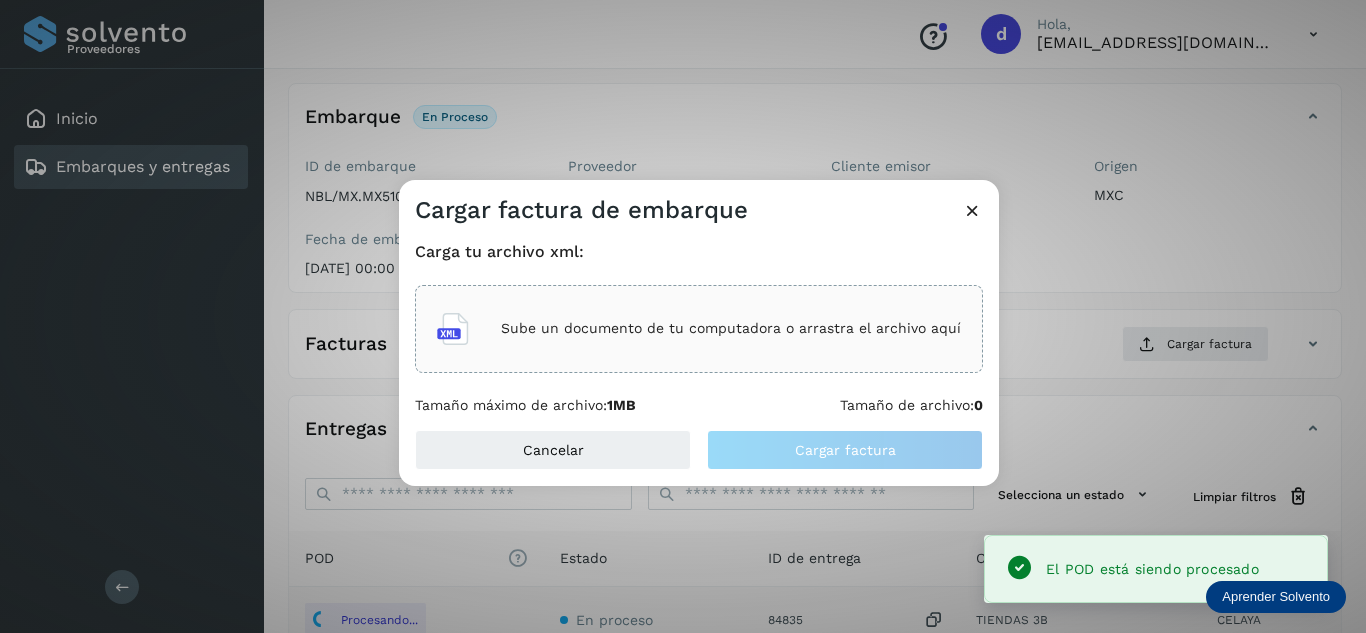 click on "Sube un documento de tu computadora o arrastra el archivo aquí" at bounding box center [731, 328] 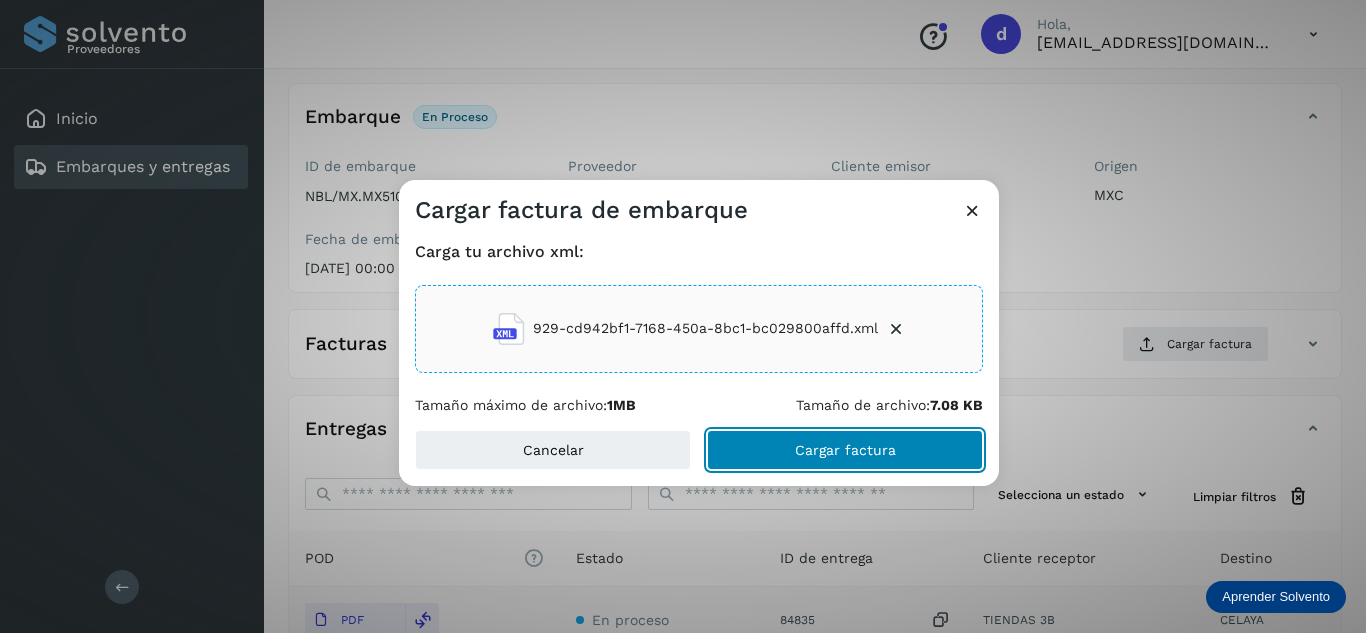 click on "Cargar factura" 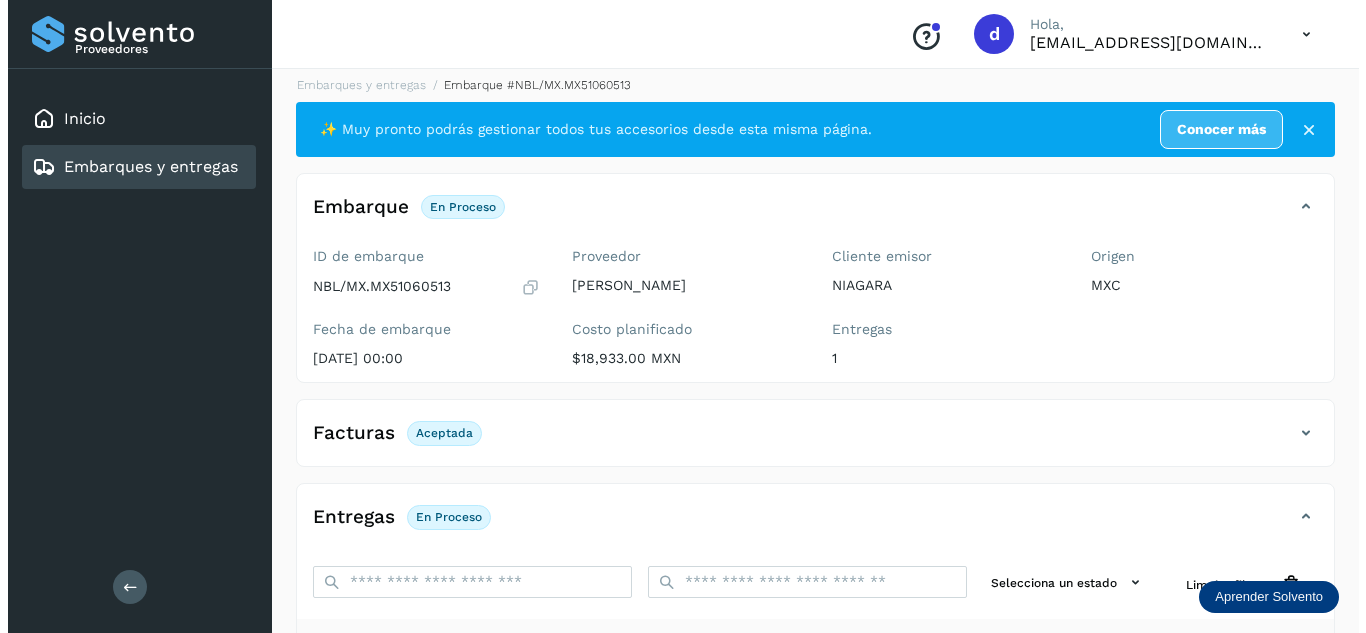 scroll, scrollTop: 0, scrollLeft: 0, axis: both 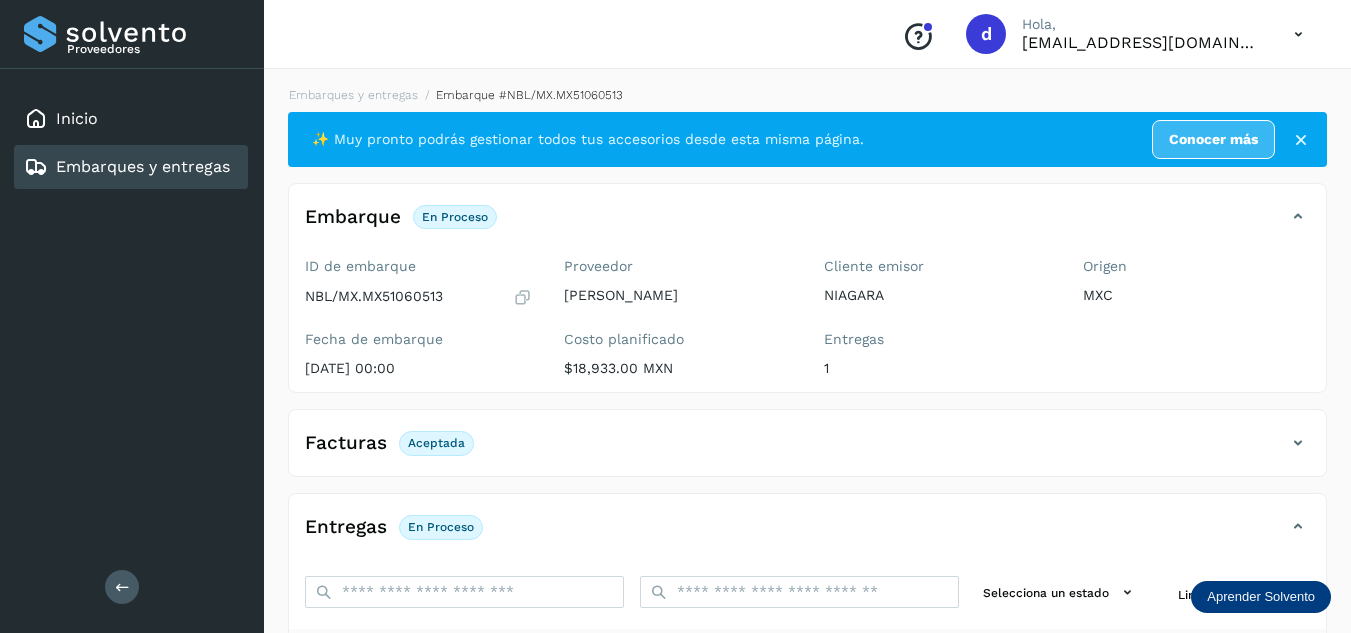 click on "Embarques y entregas" 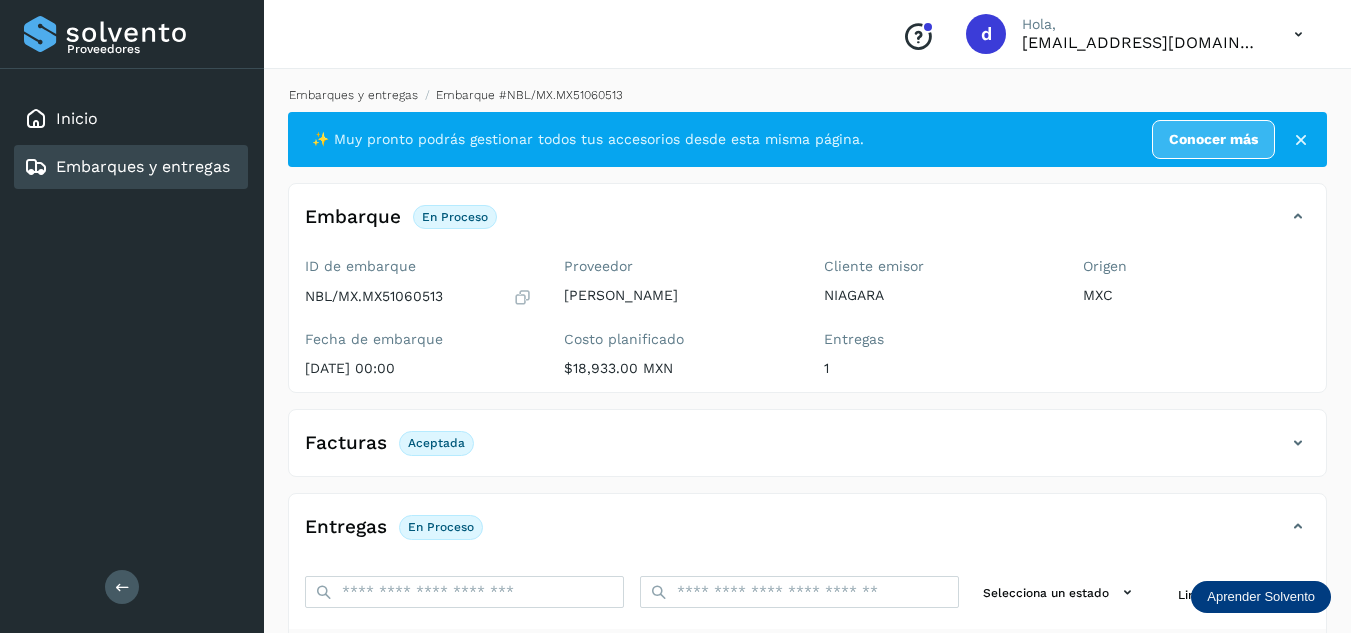 click on "Embarques y entregas" at bounding box center [353, 95] 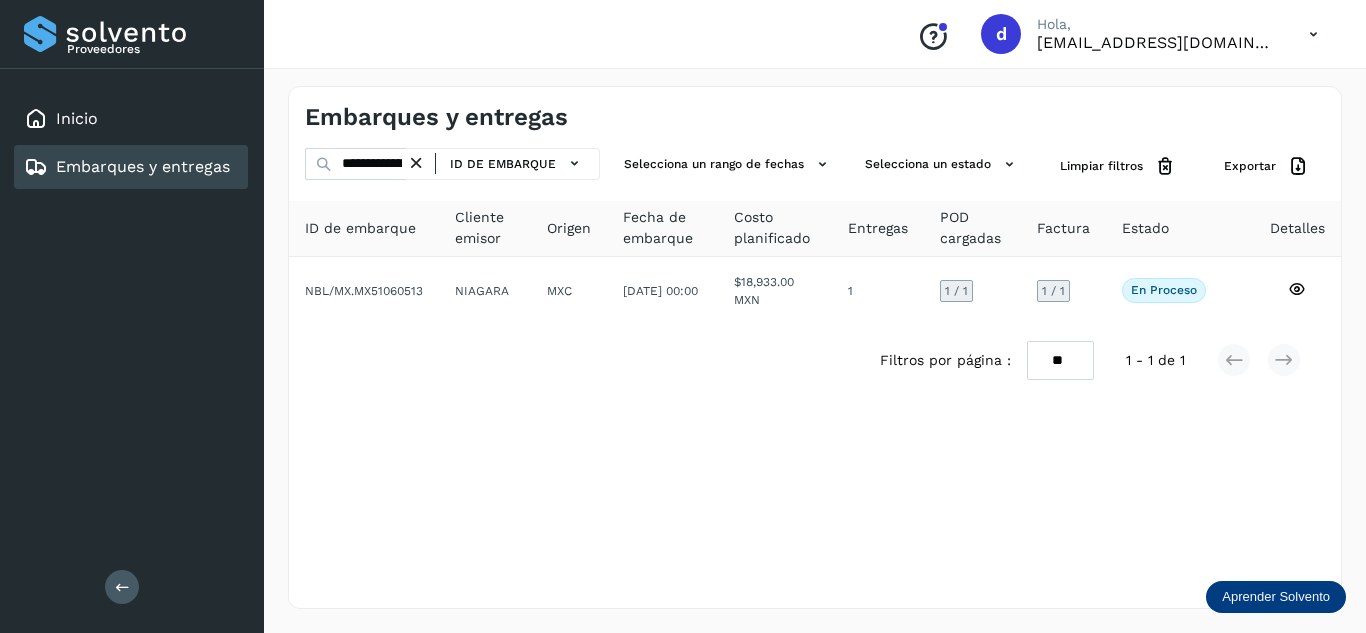 click at bounding box center [416, 163] 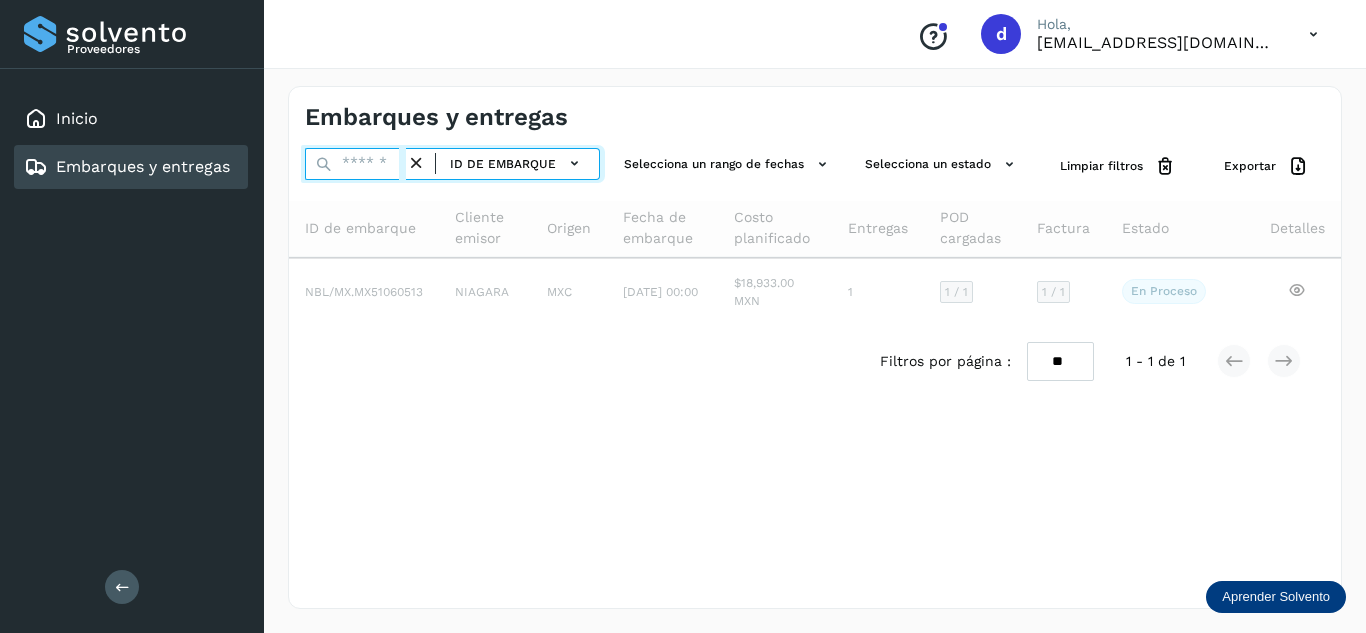 click at bounding box center (355, 164) 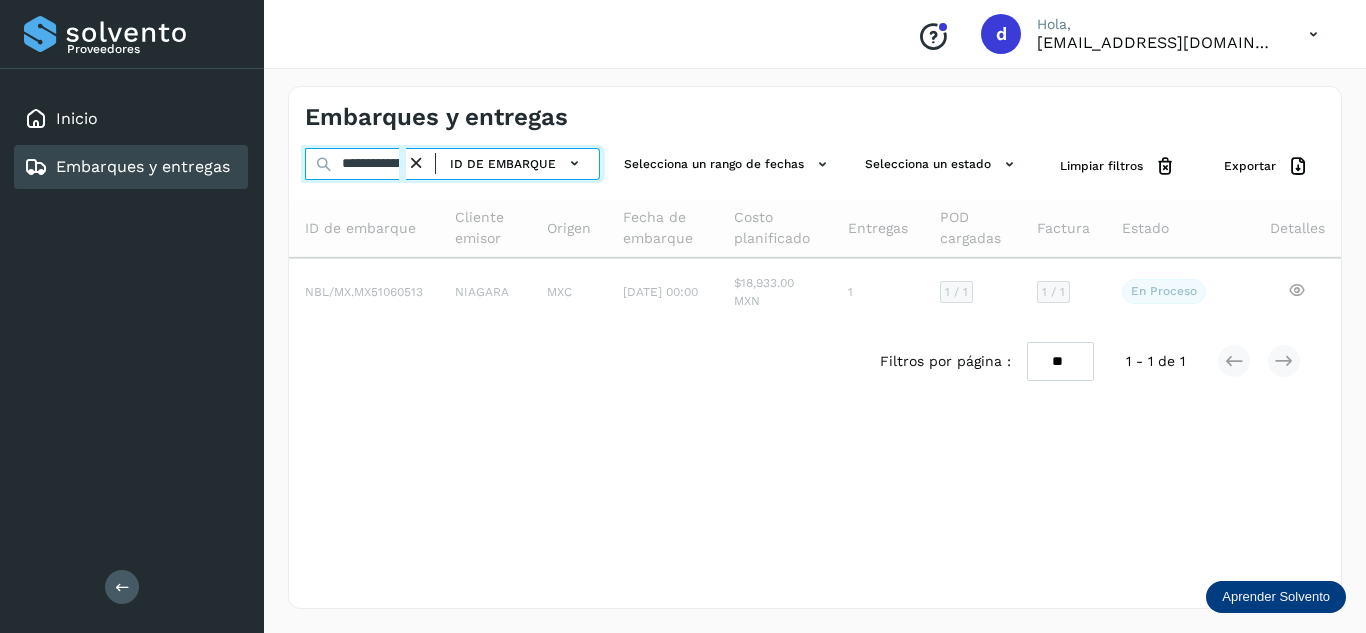 scroll, scrollTop: 0, scrollLeft: 77, axis: horizontal 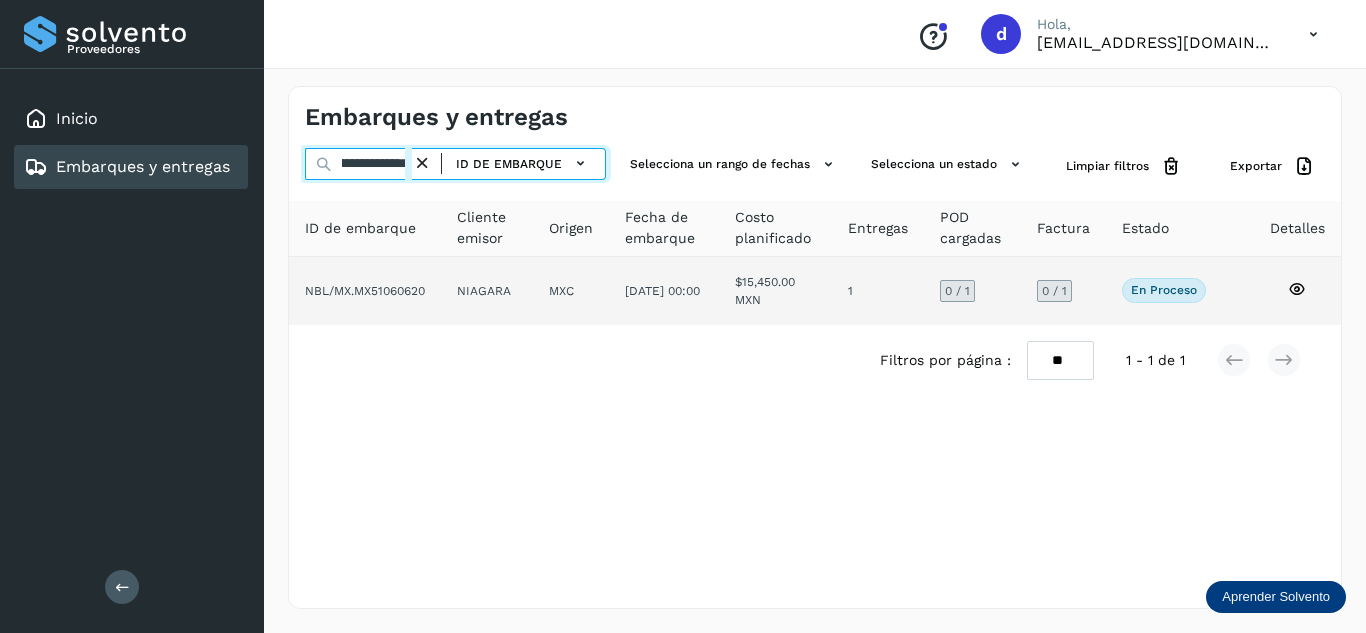 type on "**********" 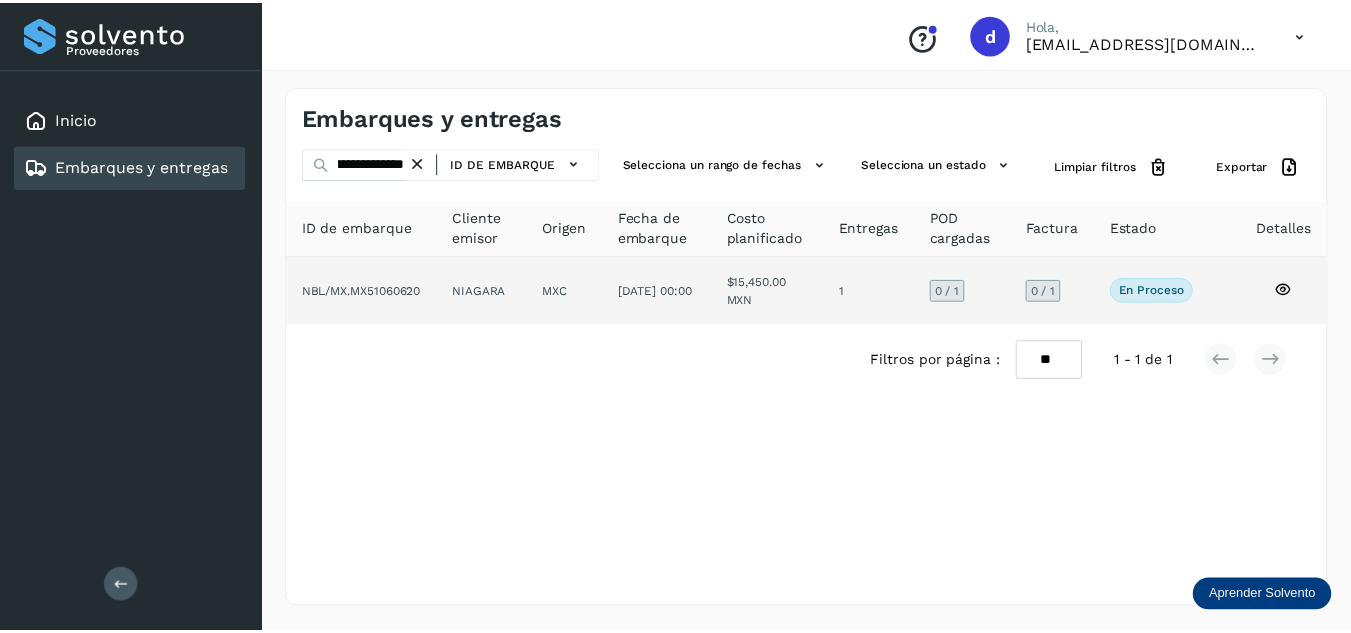 scroll, scrollTop: 0, scrollLeft: 0, axis: both 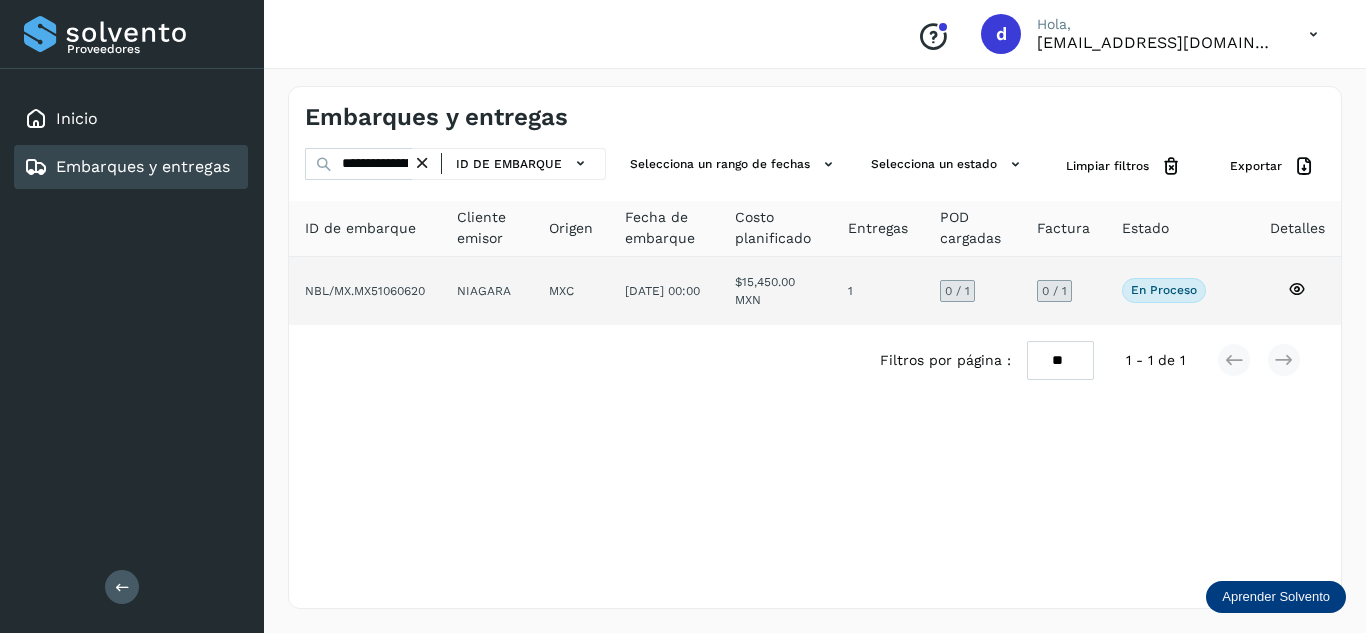 click 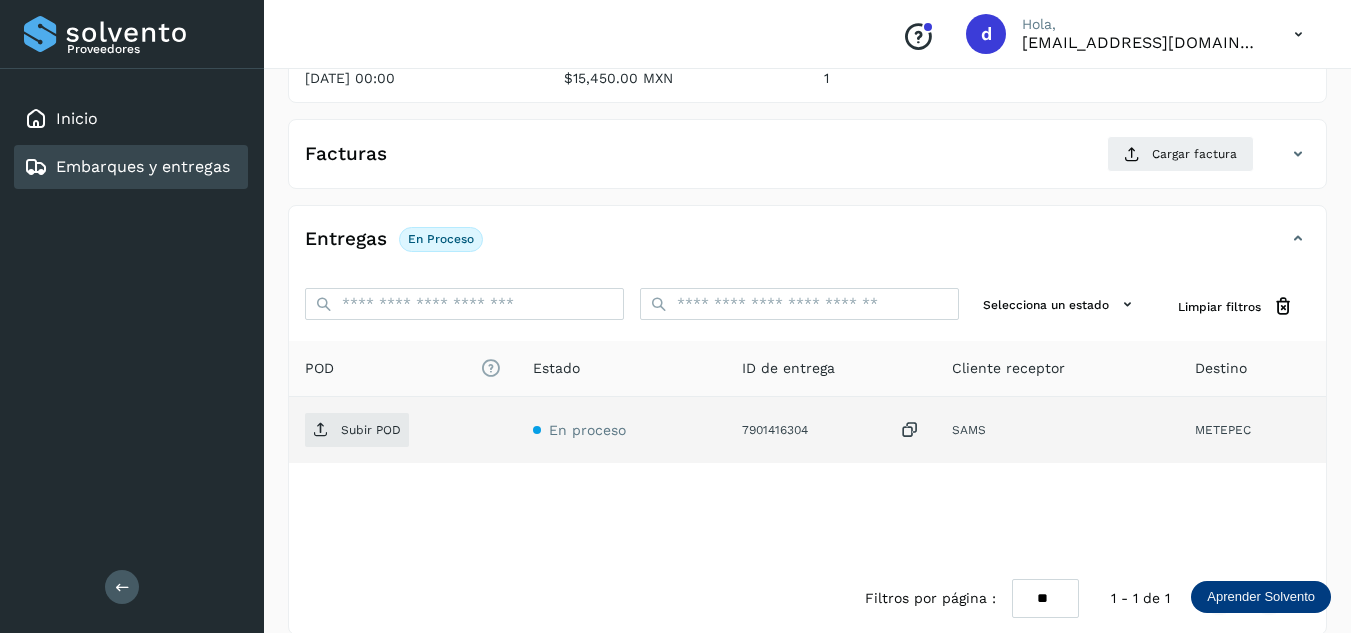 scroll, scrollTop: 300, scrollLeft: 0, axis: vertical 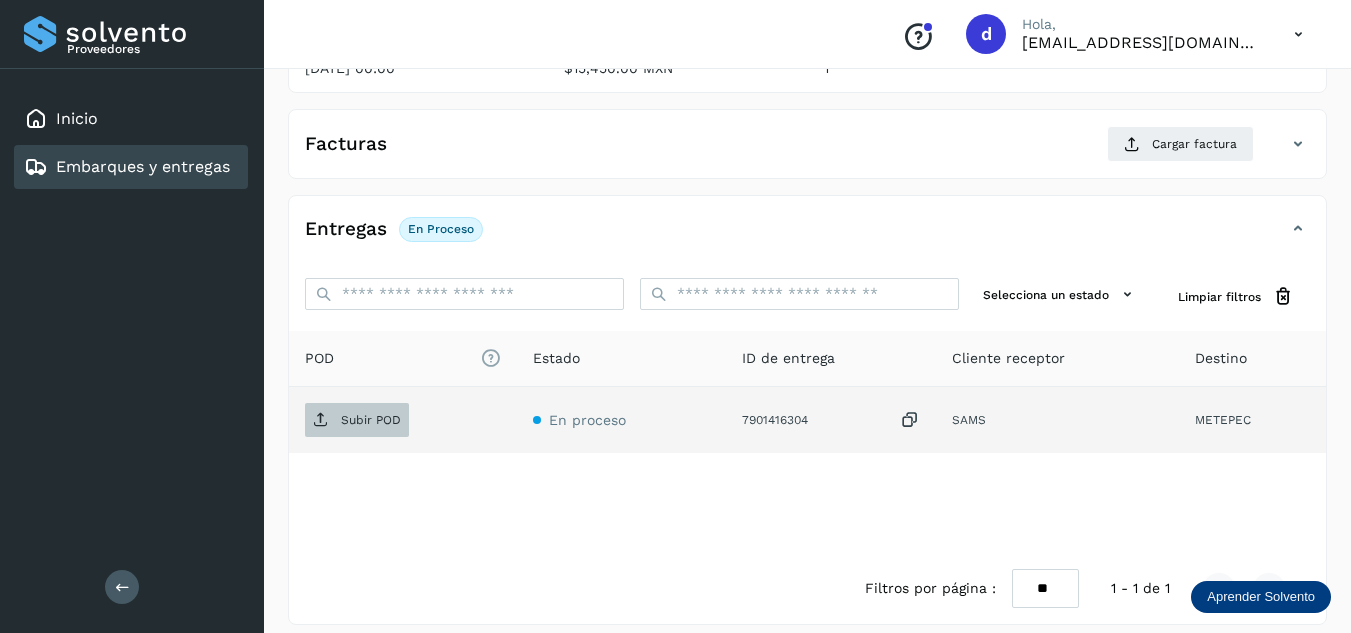 click on "Subir POD" at bounding box center (371, 420) 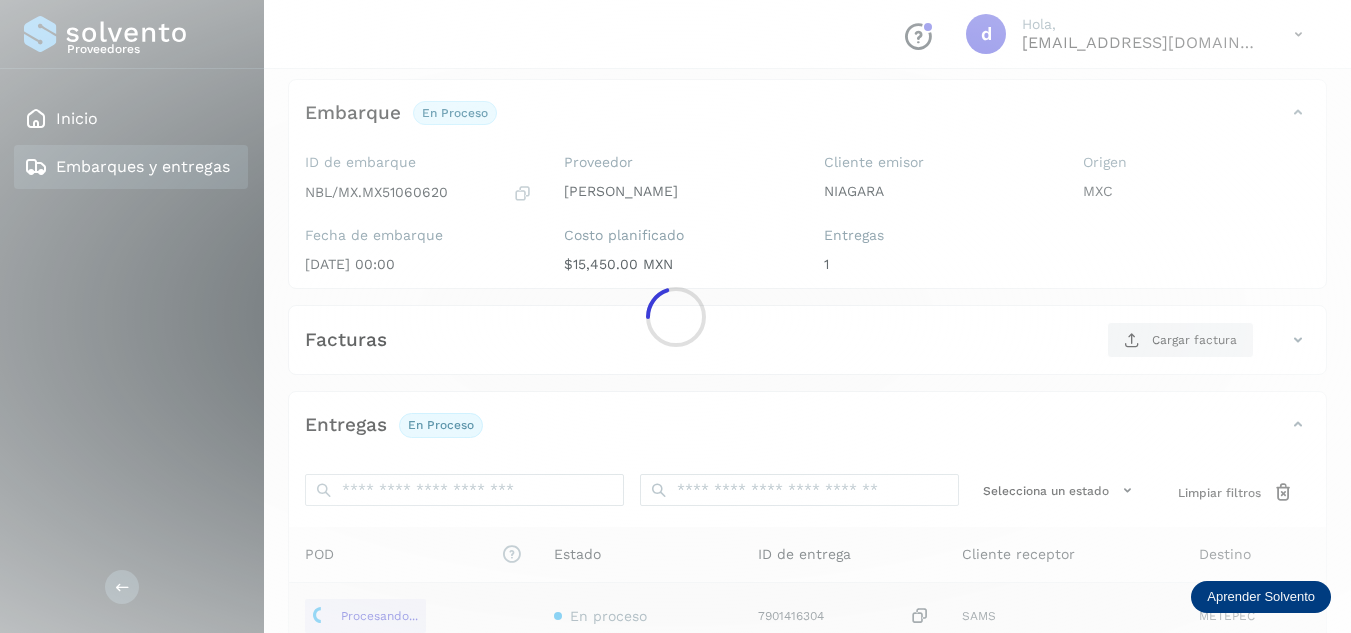 scroll, scrollTop: 100, scrollLeft: 0, axis: vertical 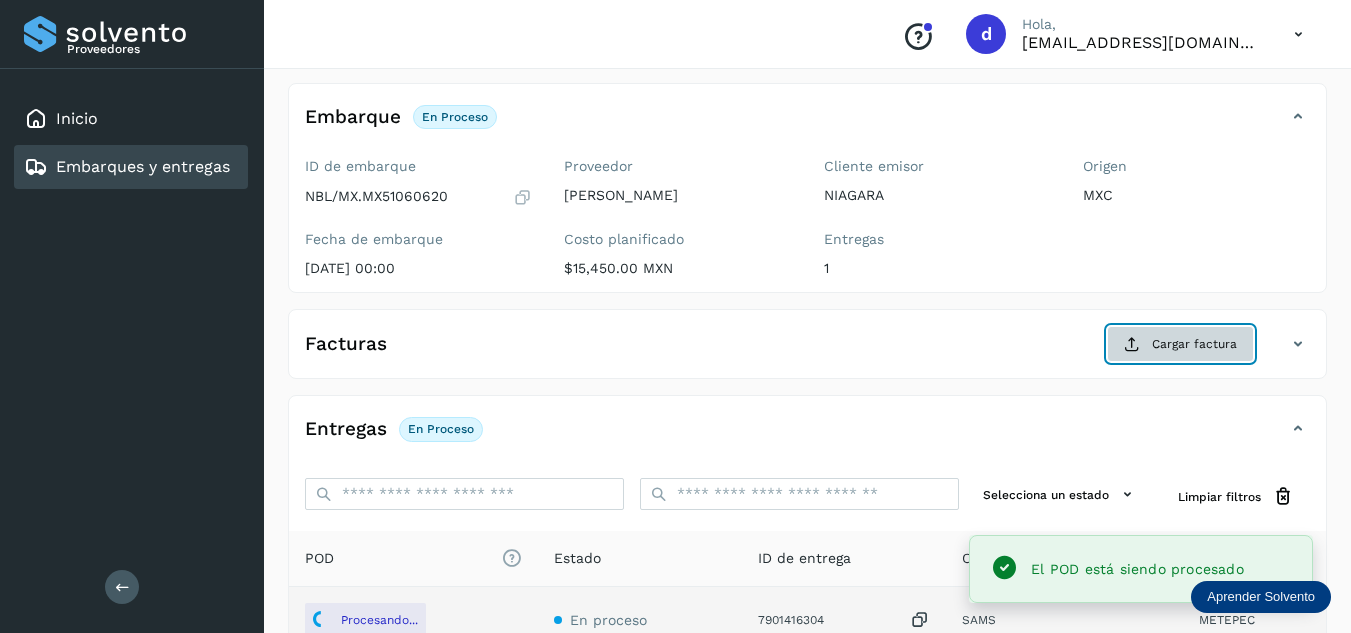 click on "Cargar factura" 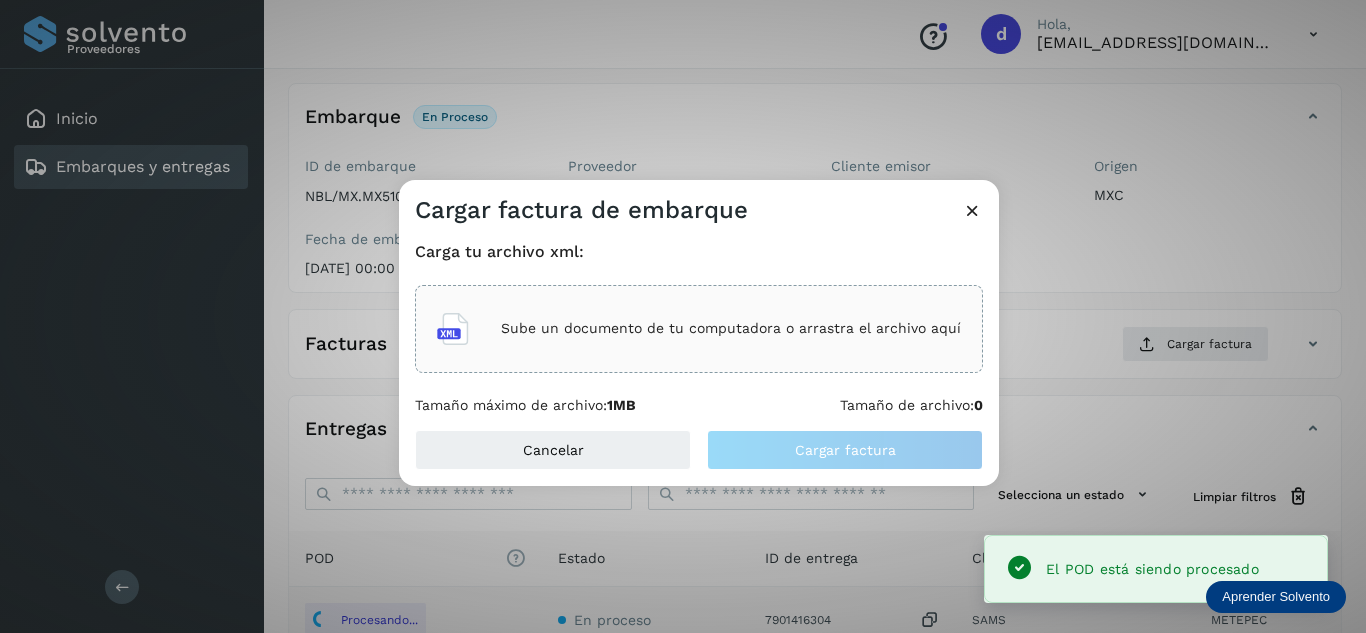 click on "Sube un documento de tu computadora o arrastra el archivo aquí" at bounding box center [731, 328] 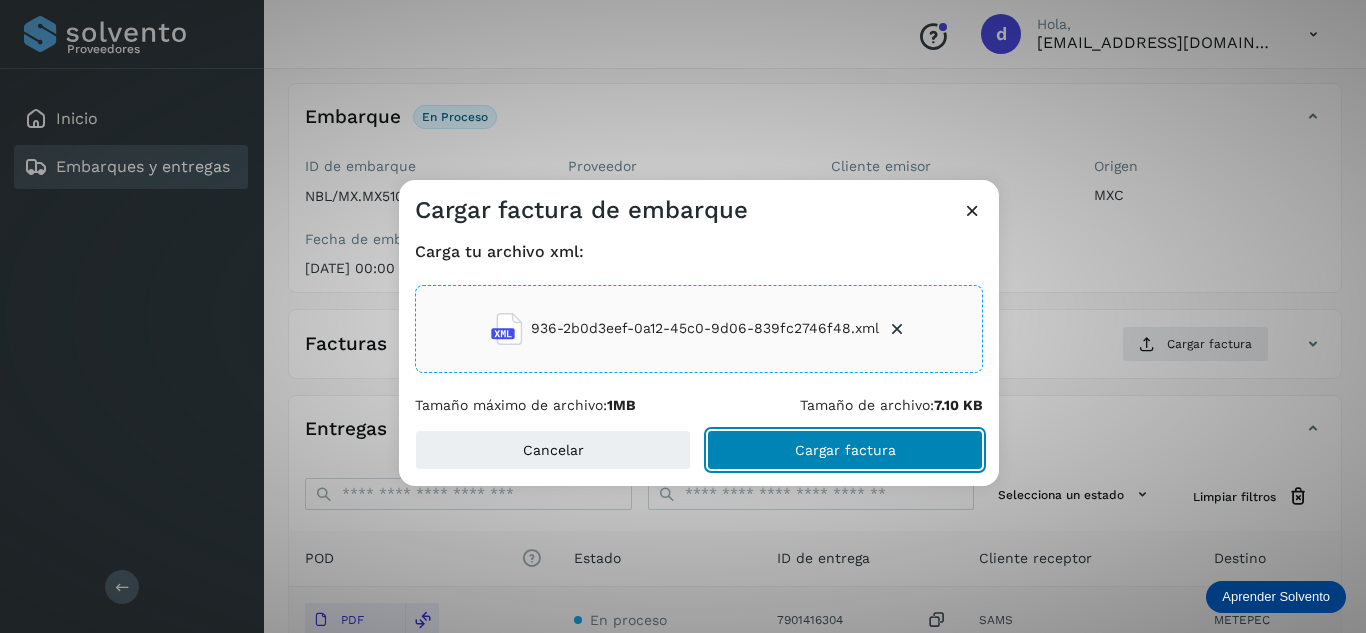 click on "Cargar factura" 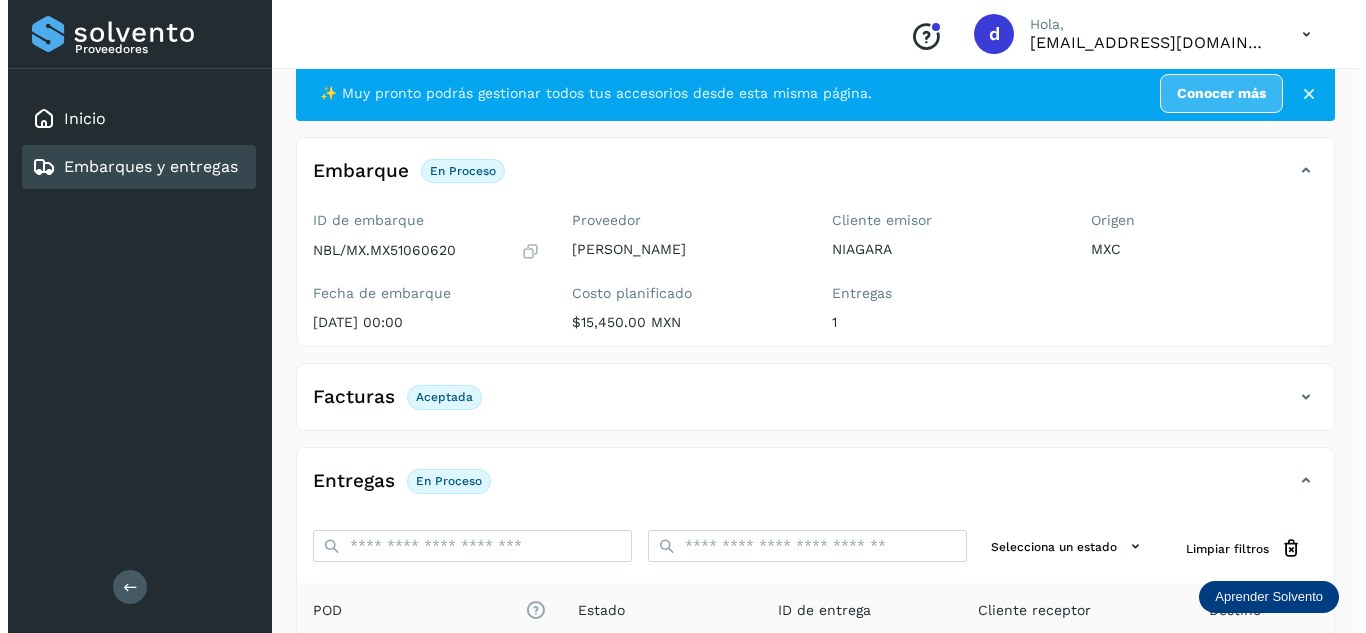 scroll, scrollTop: 0, scrollLeft: 0, axis: both 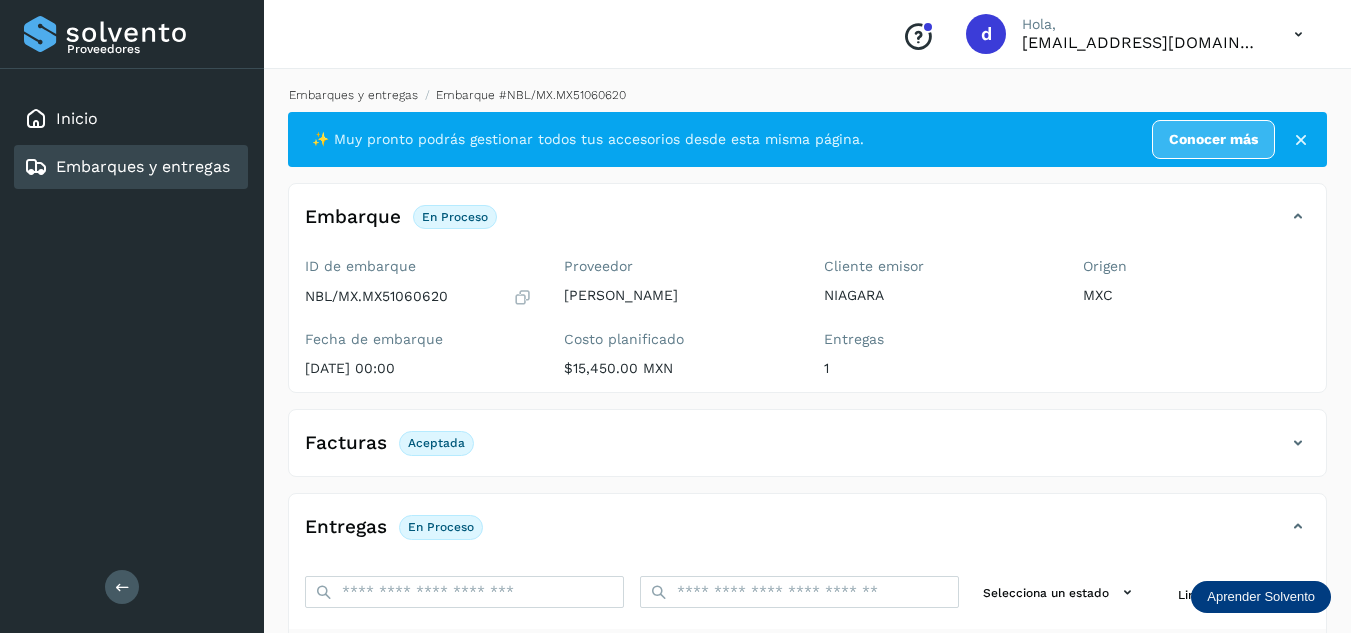 click on "Embarques y entregas" at bounding box center [353, 95] 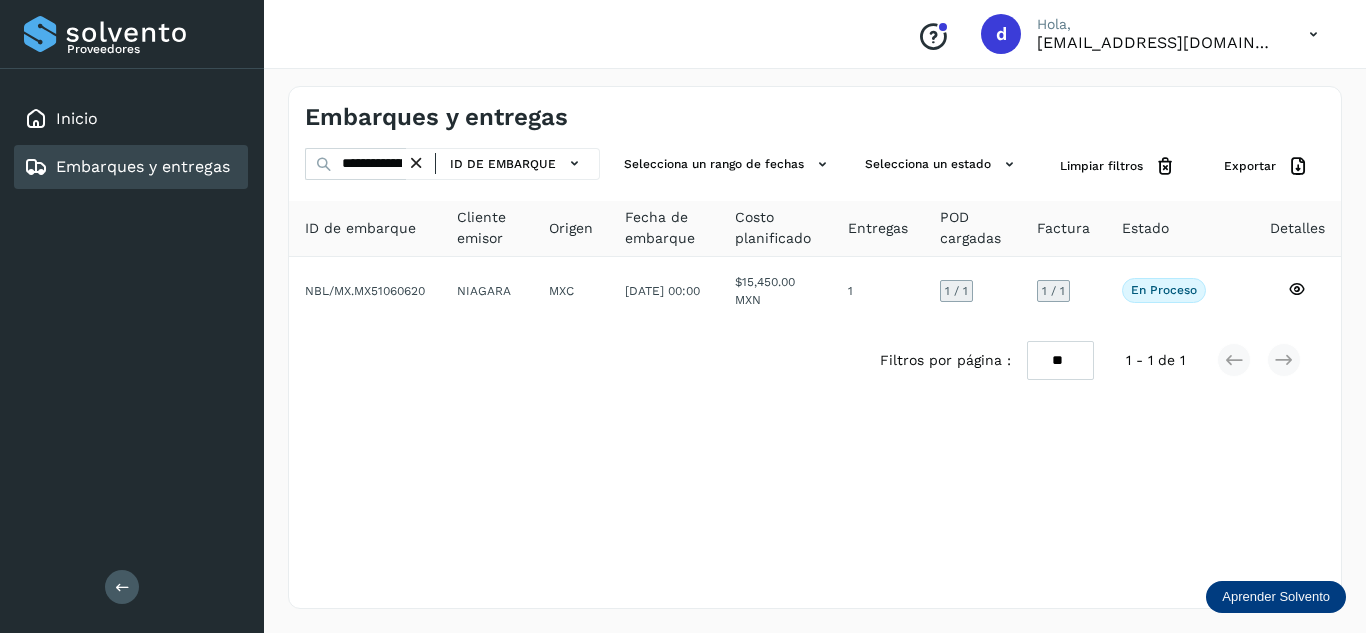 click at bounding box center [416, 163] 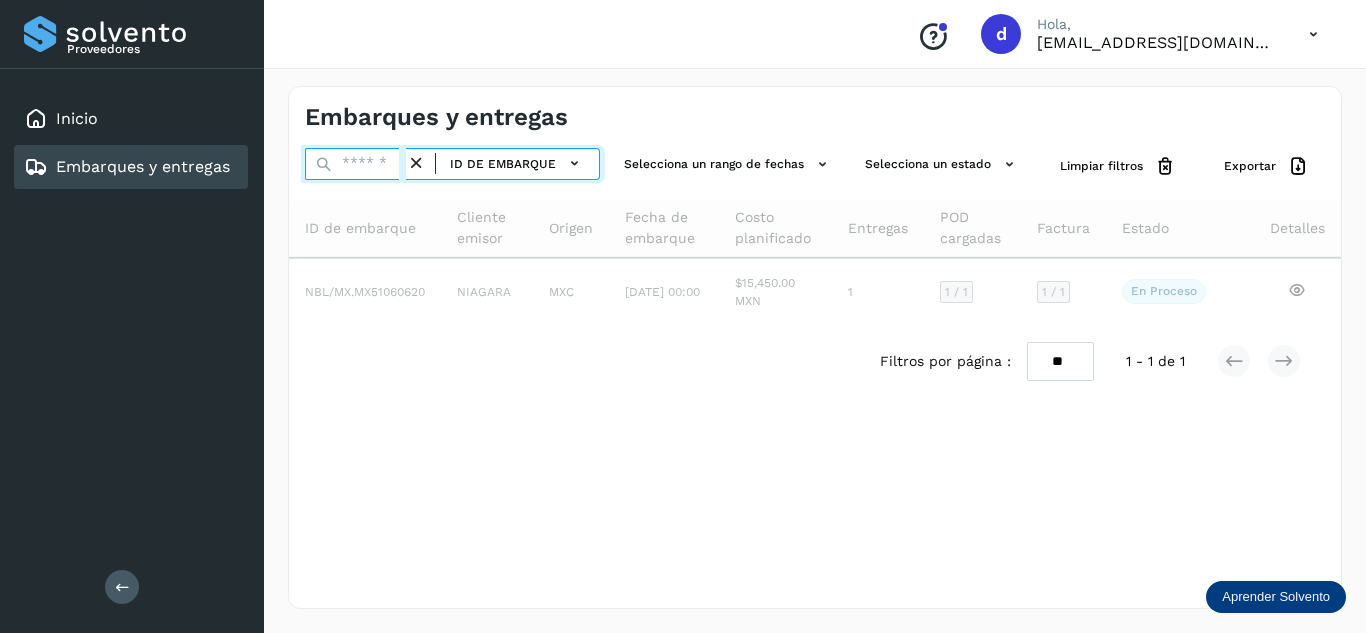 click at bounding box center [355, 164] 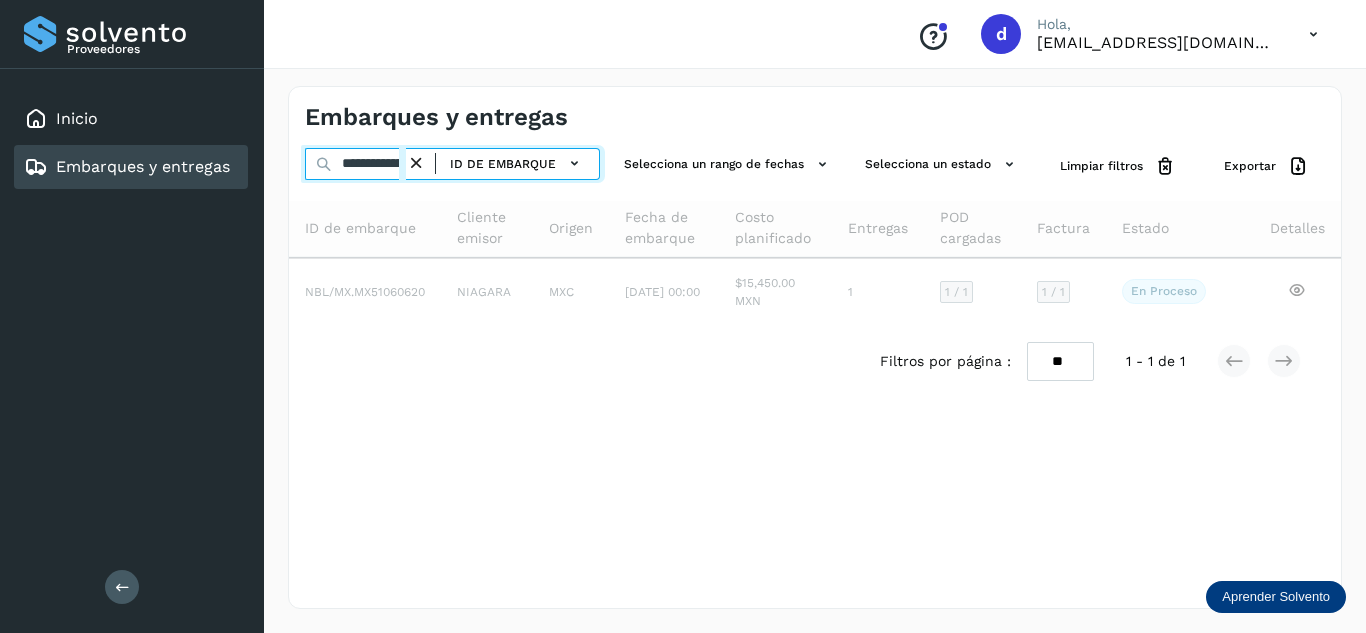 scroll, scrollTop: 0, scrollLeft: 78, axis: horizontal 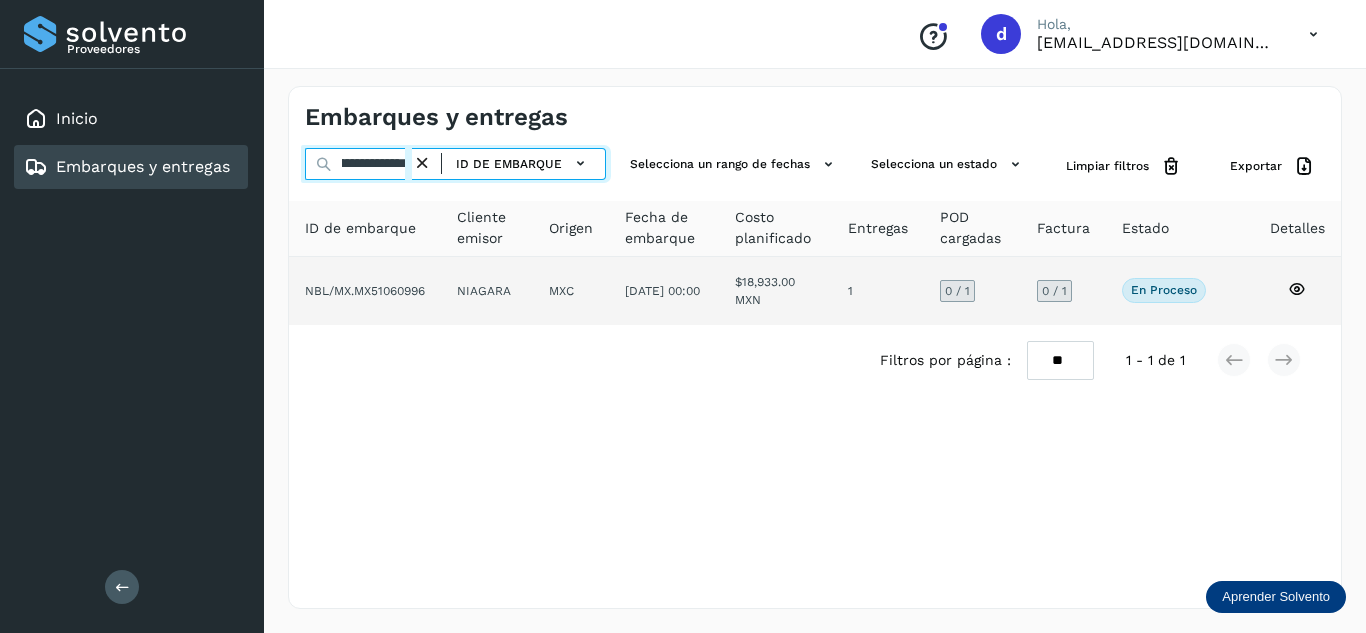 type on "**********" 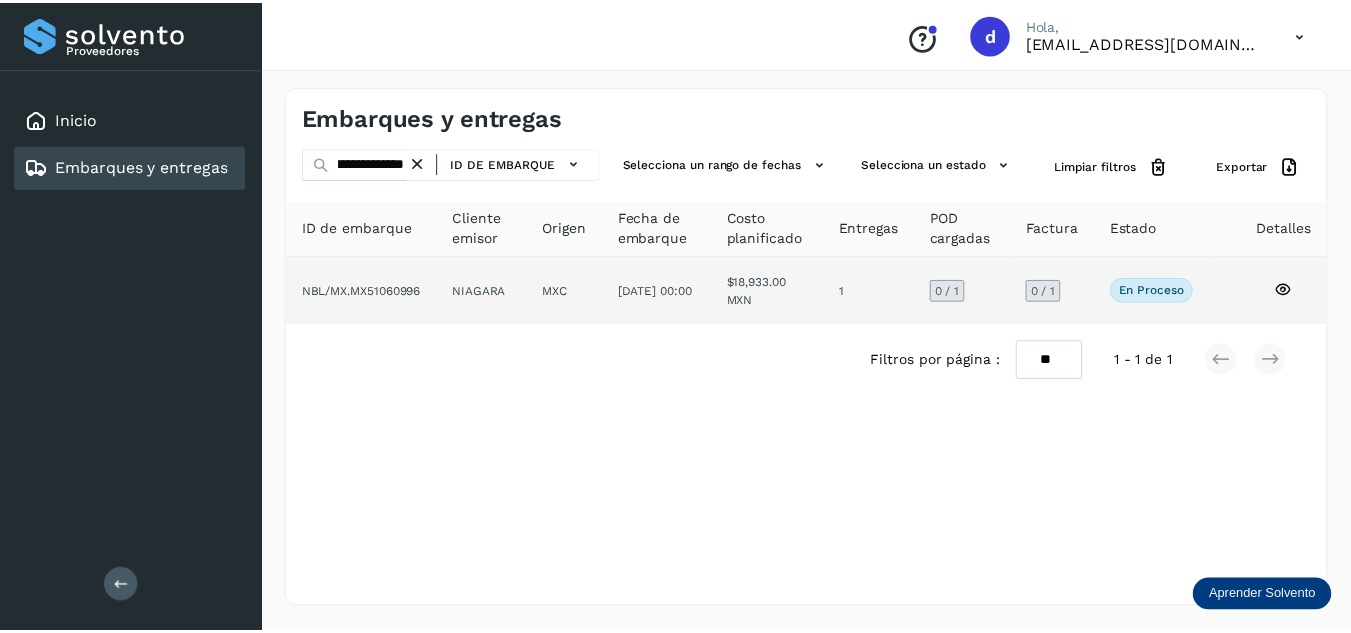 scroll, scrollTop: 0, scrollLeft: 0, axis: both 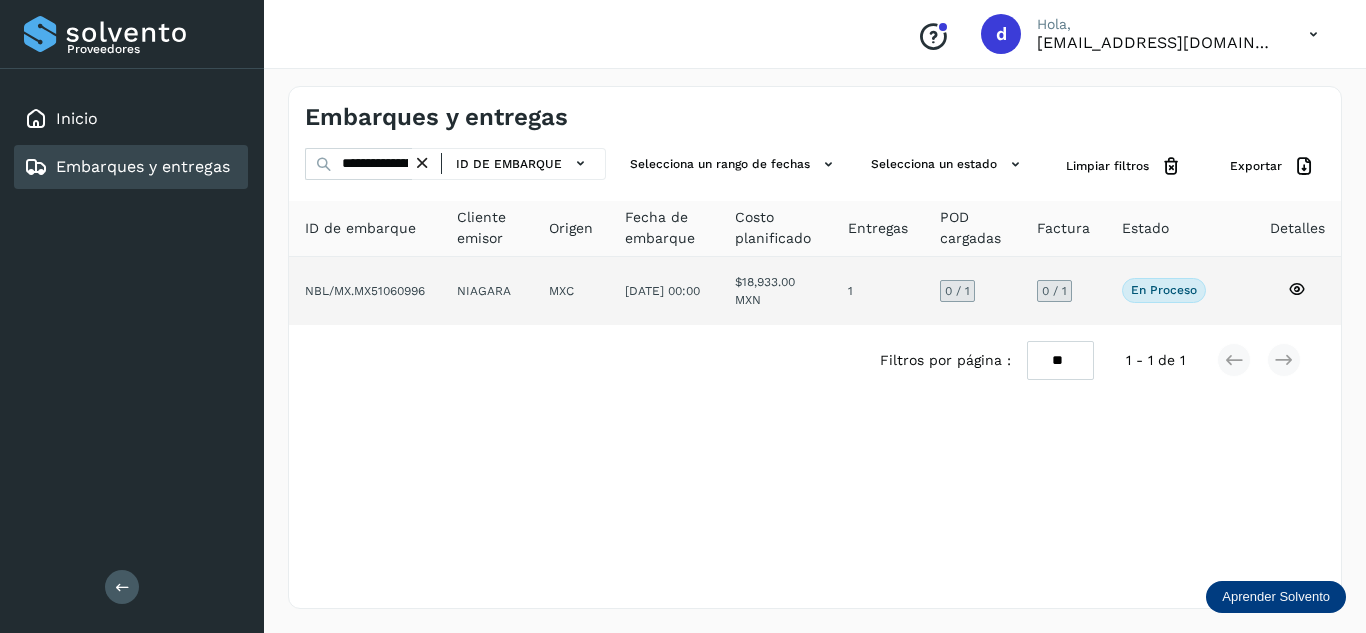 click 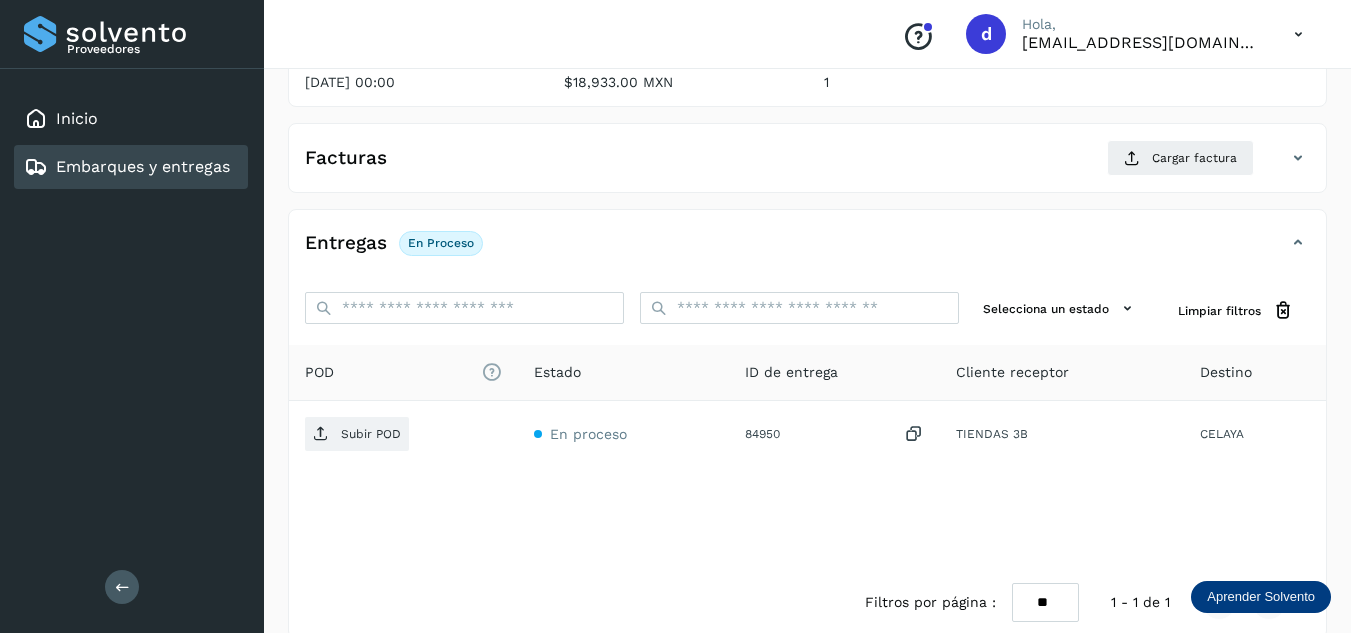 scroll, scrollTop: 316, scrollLeft: 0, axis: vertical 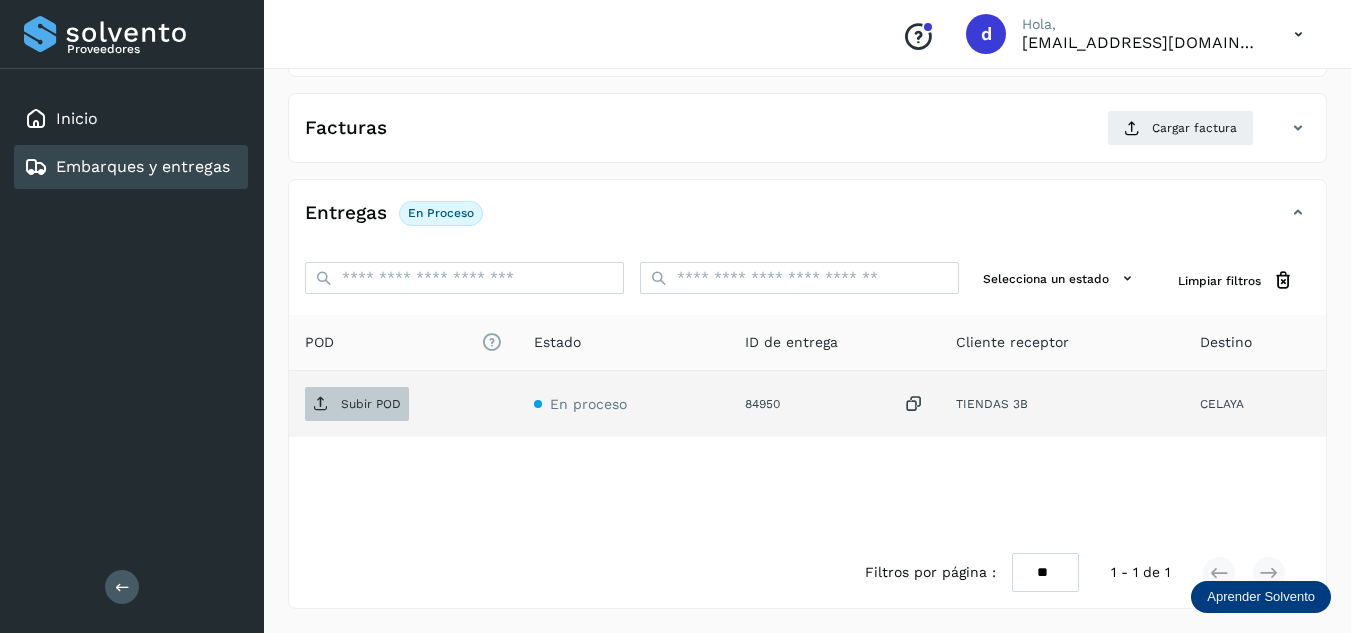 click on "Subir POD" at bounding box center [371, 404] 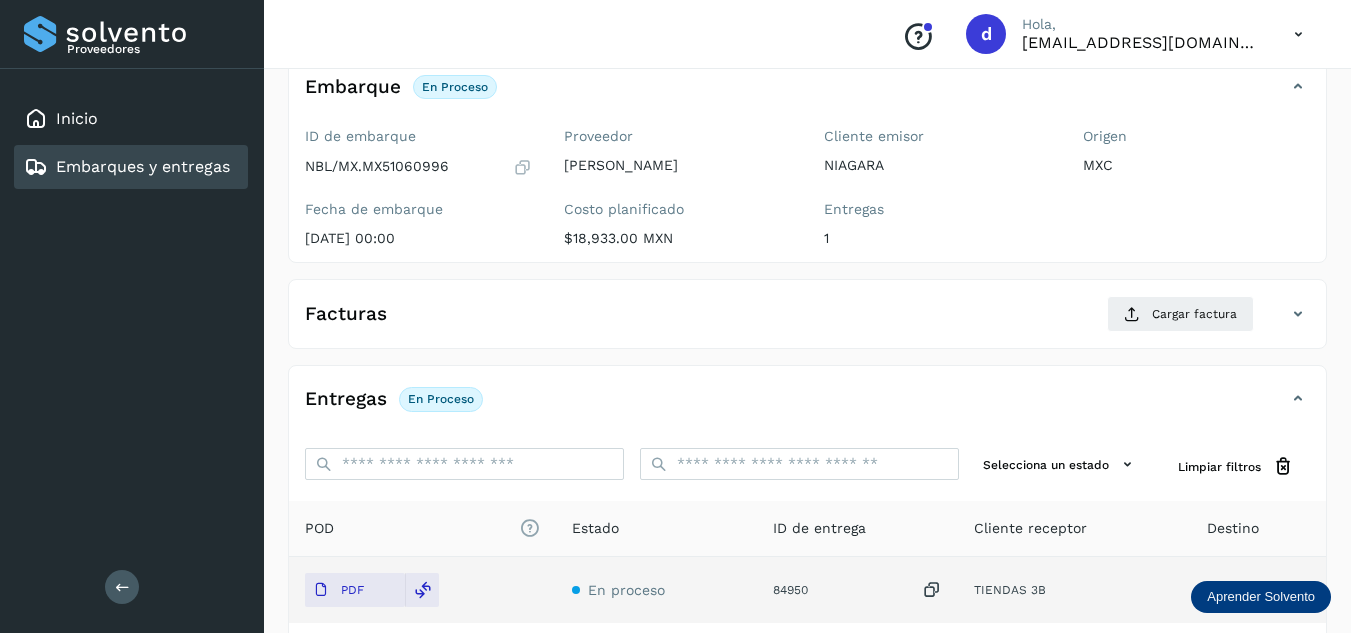 scroll, scrollTop: 116, scrollLeft: 0, axis: vertical 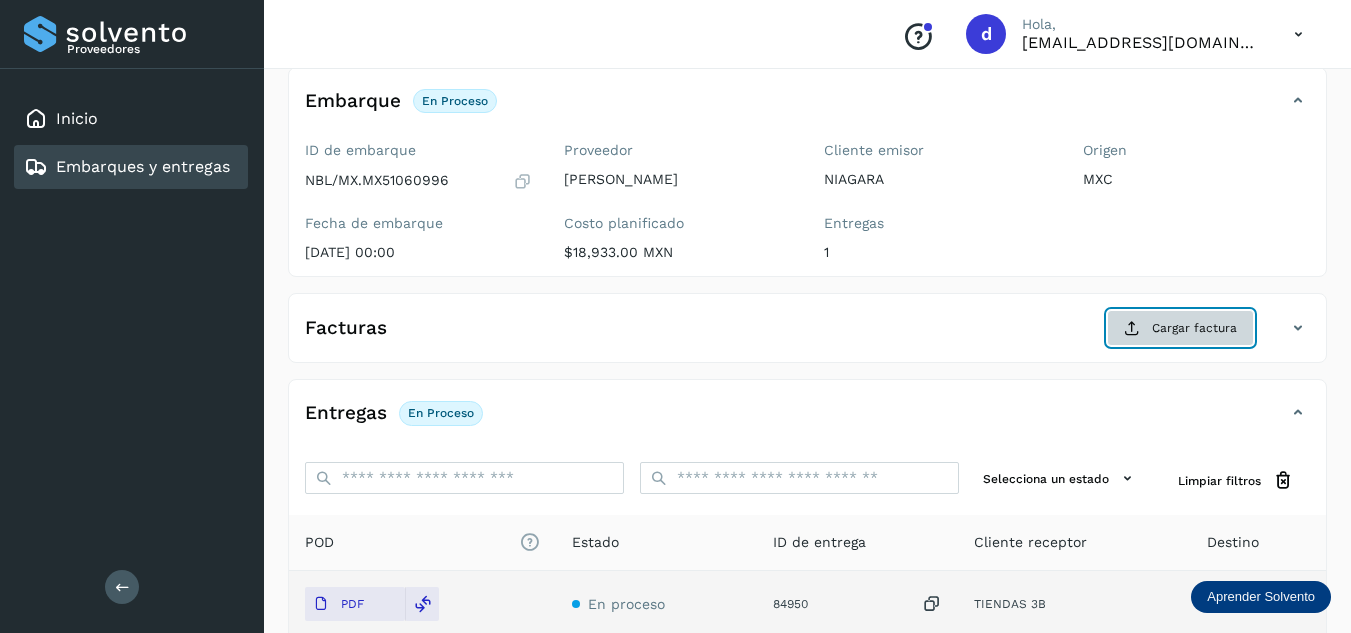 click on "Cargar factura" 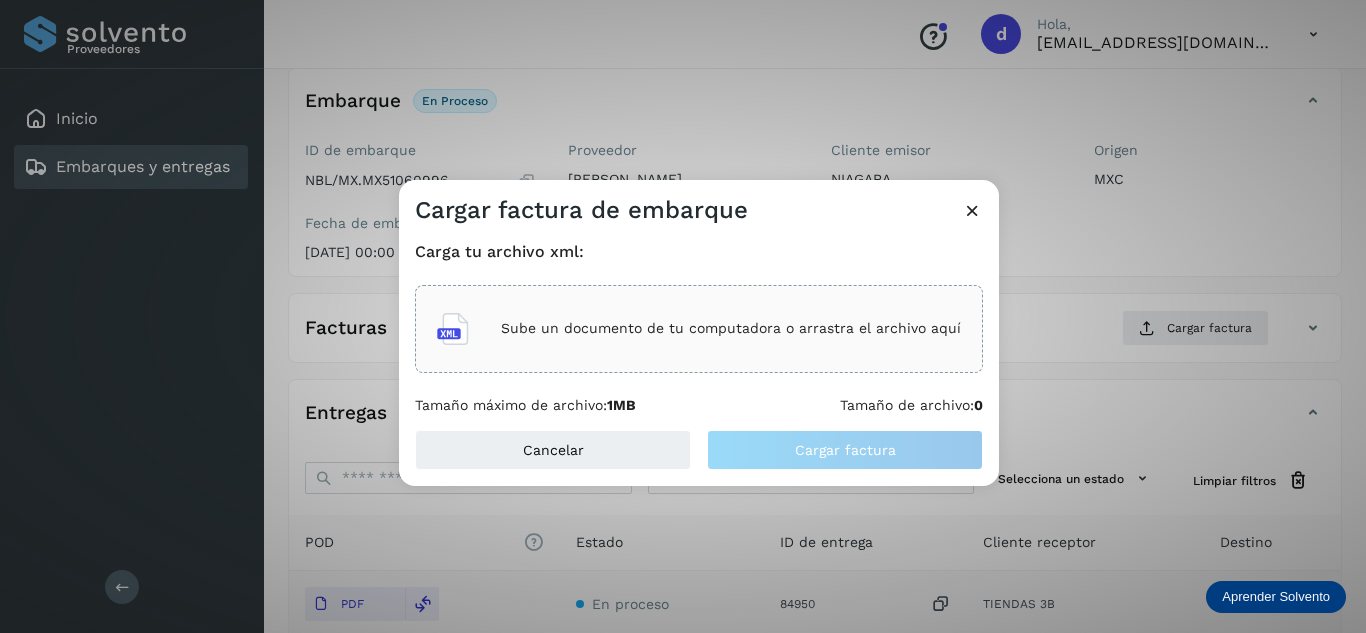 click on "Sube un documento de tu computadora o arrastra el archivo aquí" 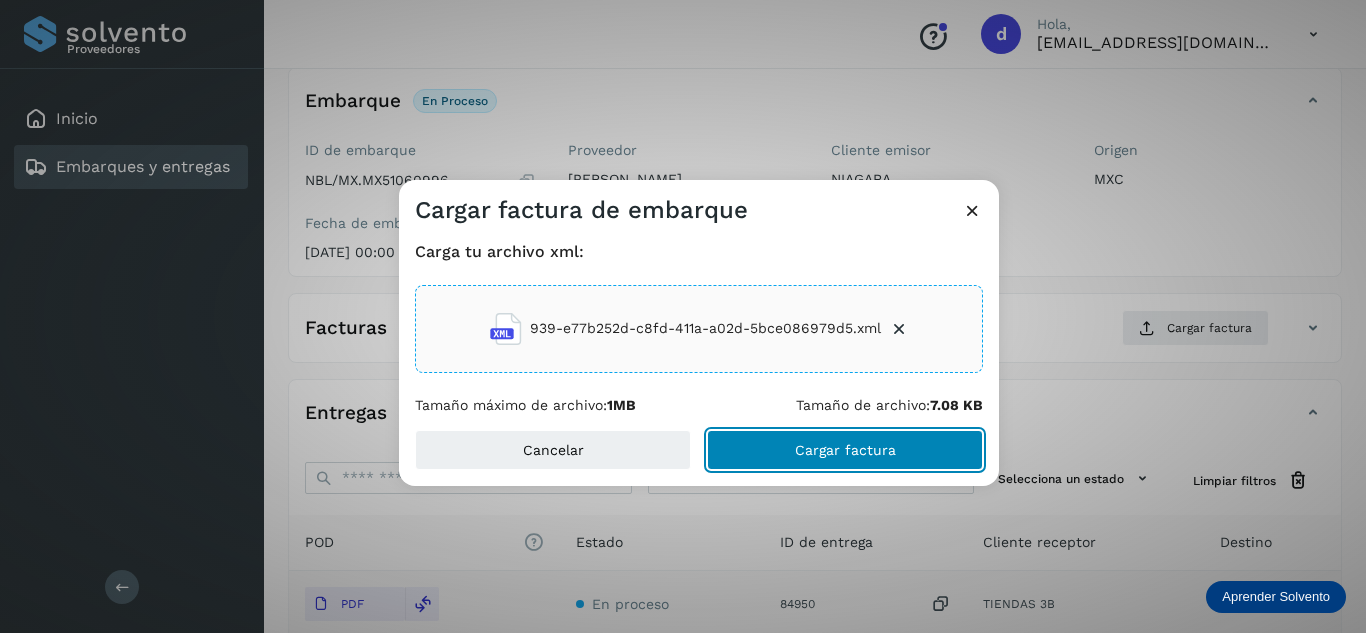 click on "Cargar factura" 